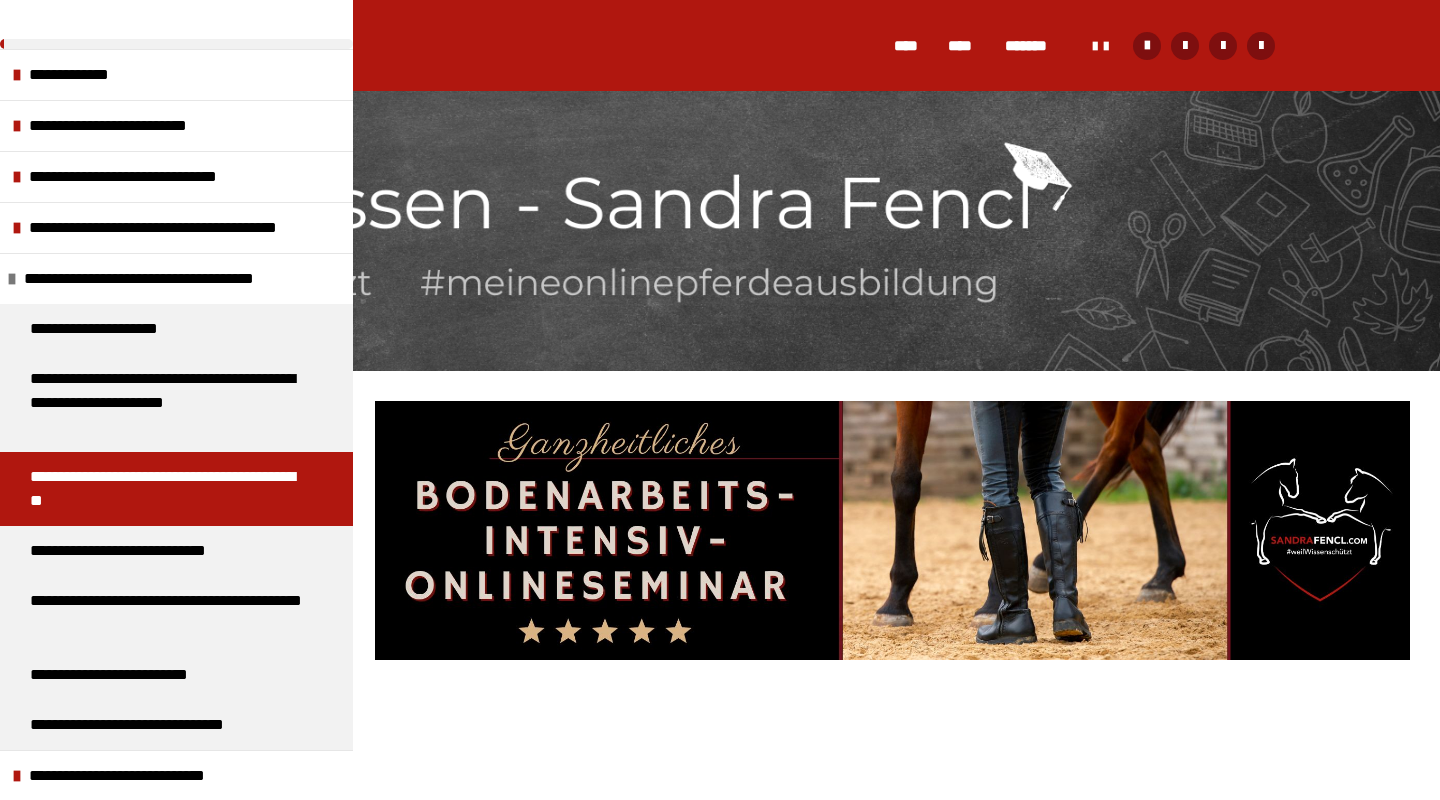 scroll, scrollTop: 758, scrollLeft: 0, axis: vertical 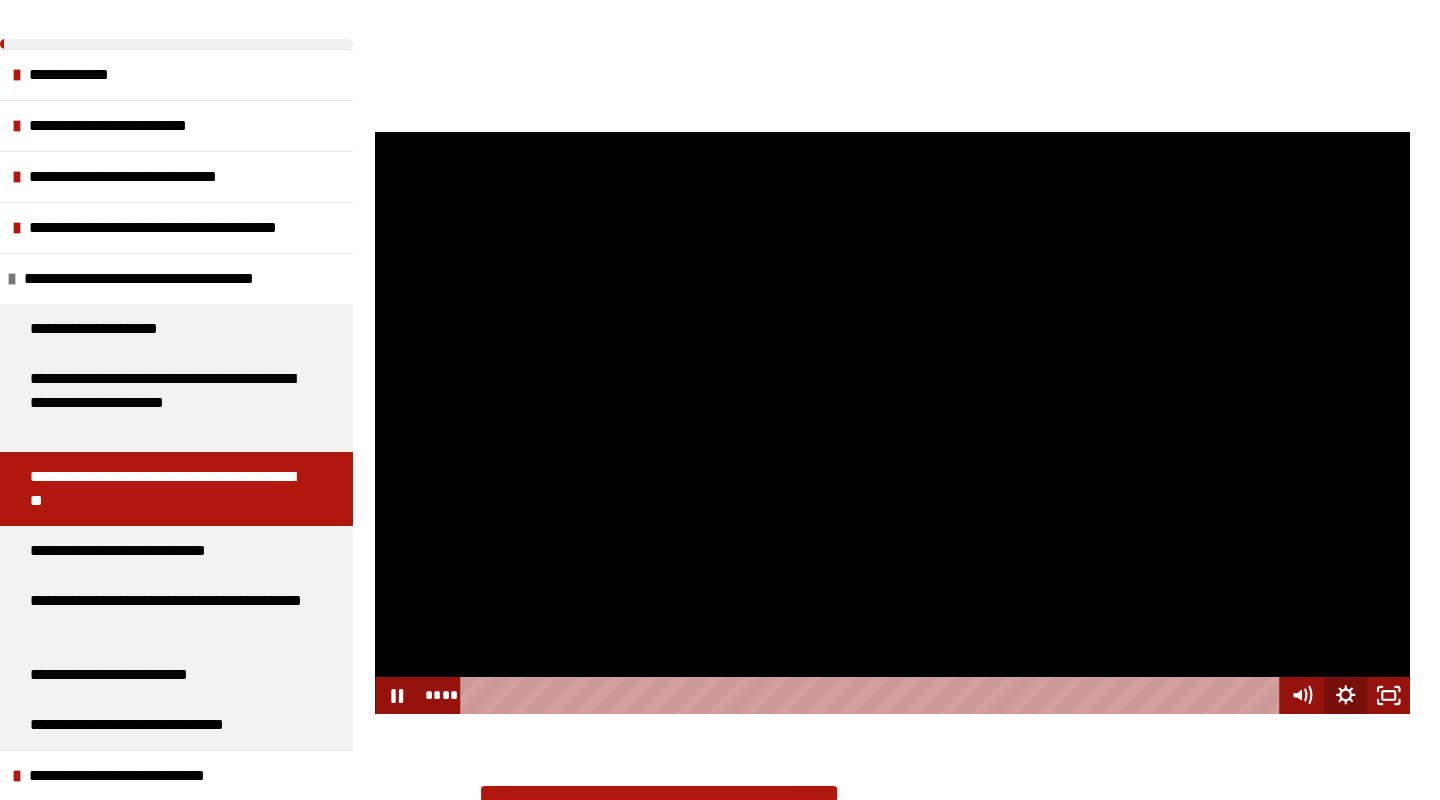 click 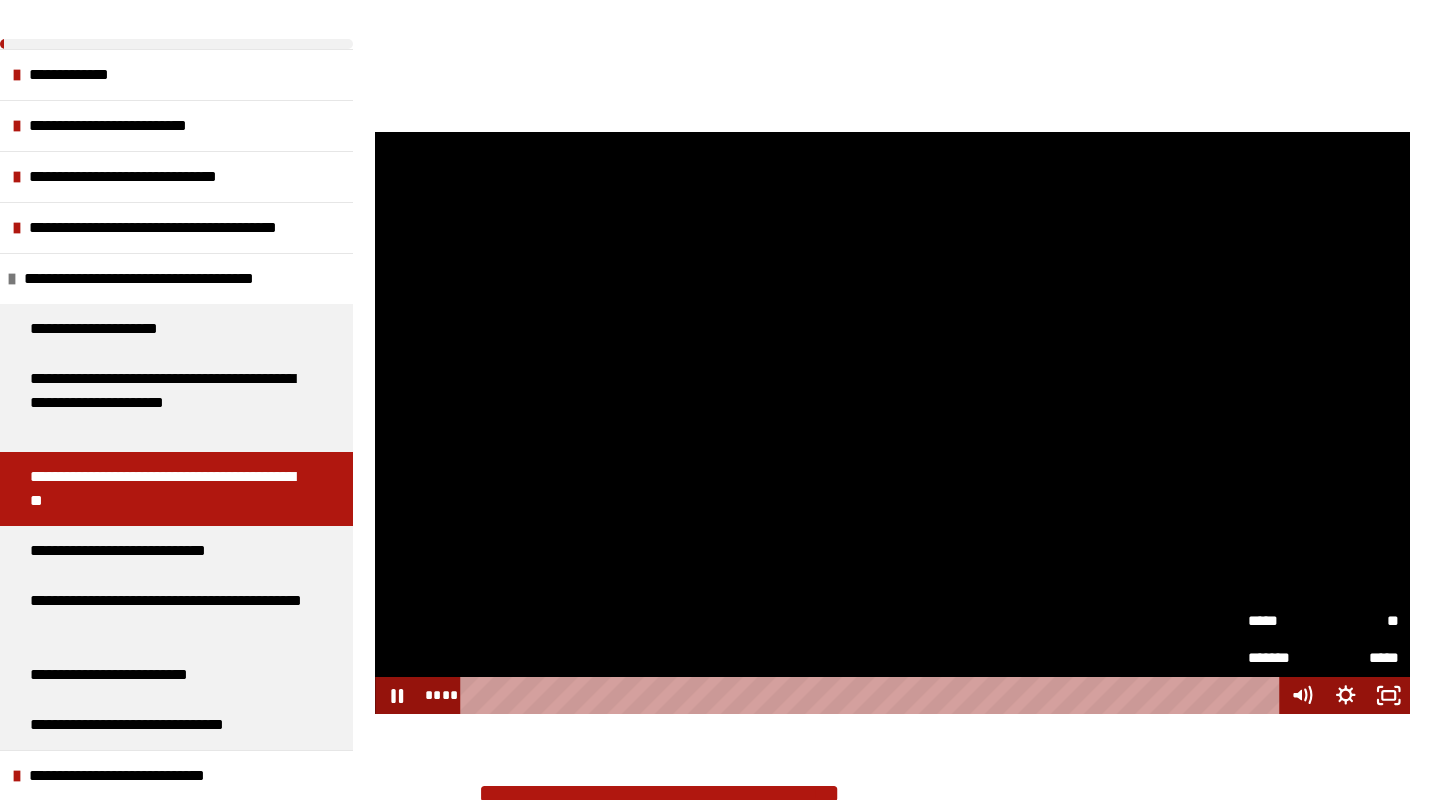 click on "*******" at bounding box center [1285, 657] 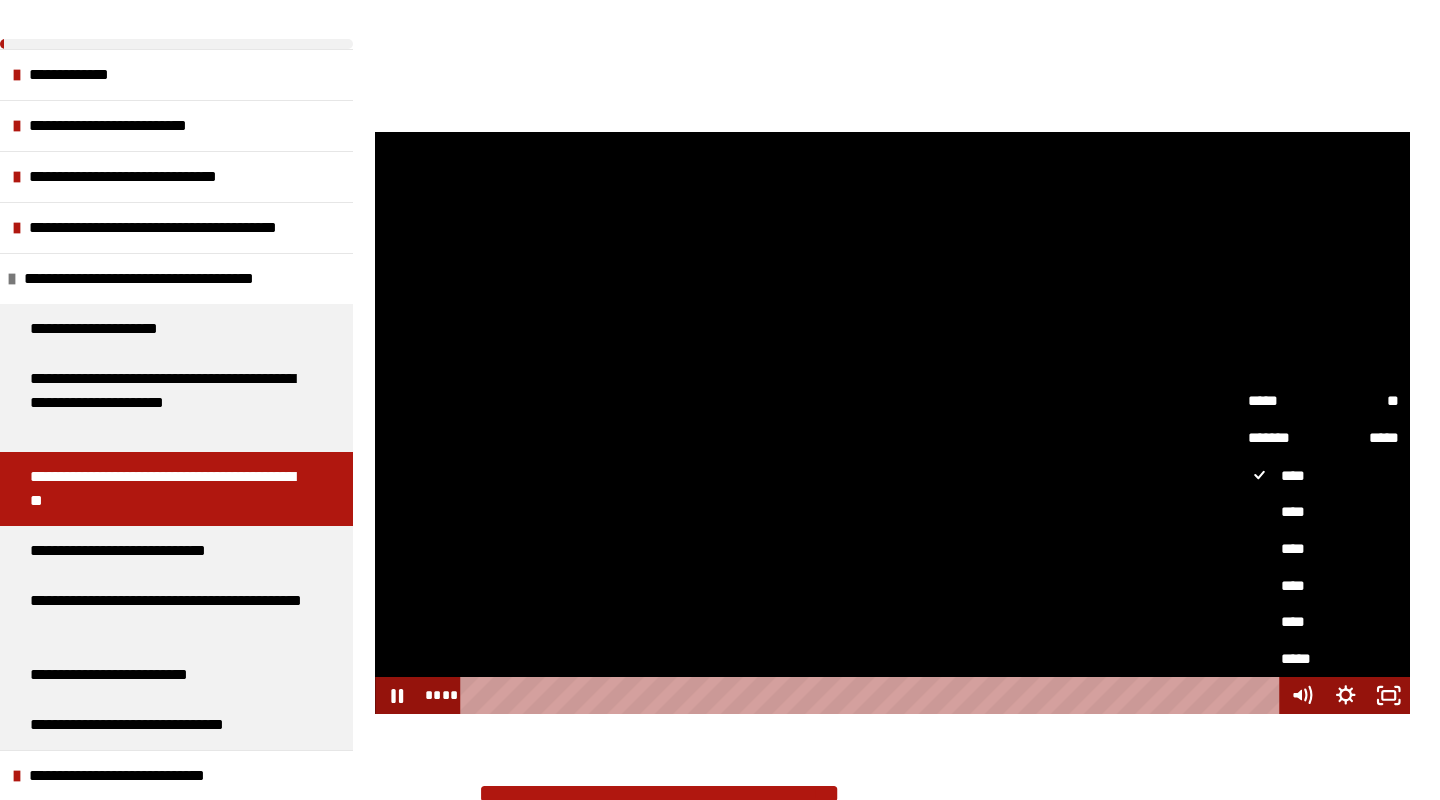 click on "****" at bounding box center [1324, 548] 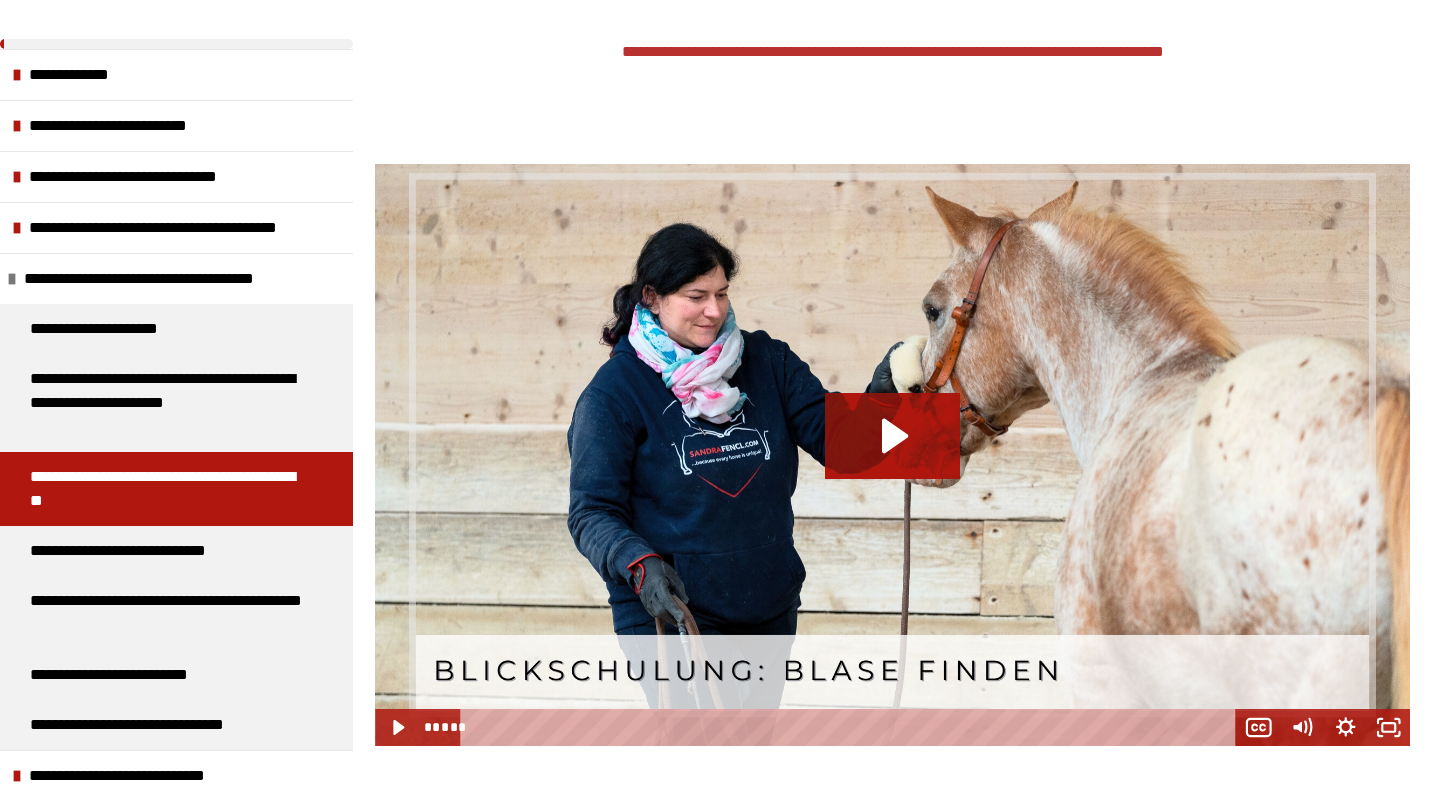 scroll, scrollTop: 1629, scrollLeft: 0, axis: vertical 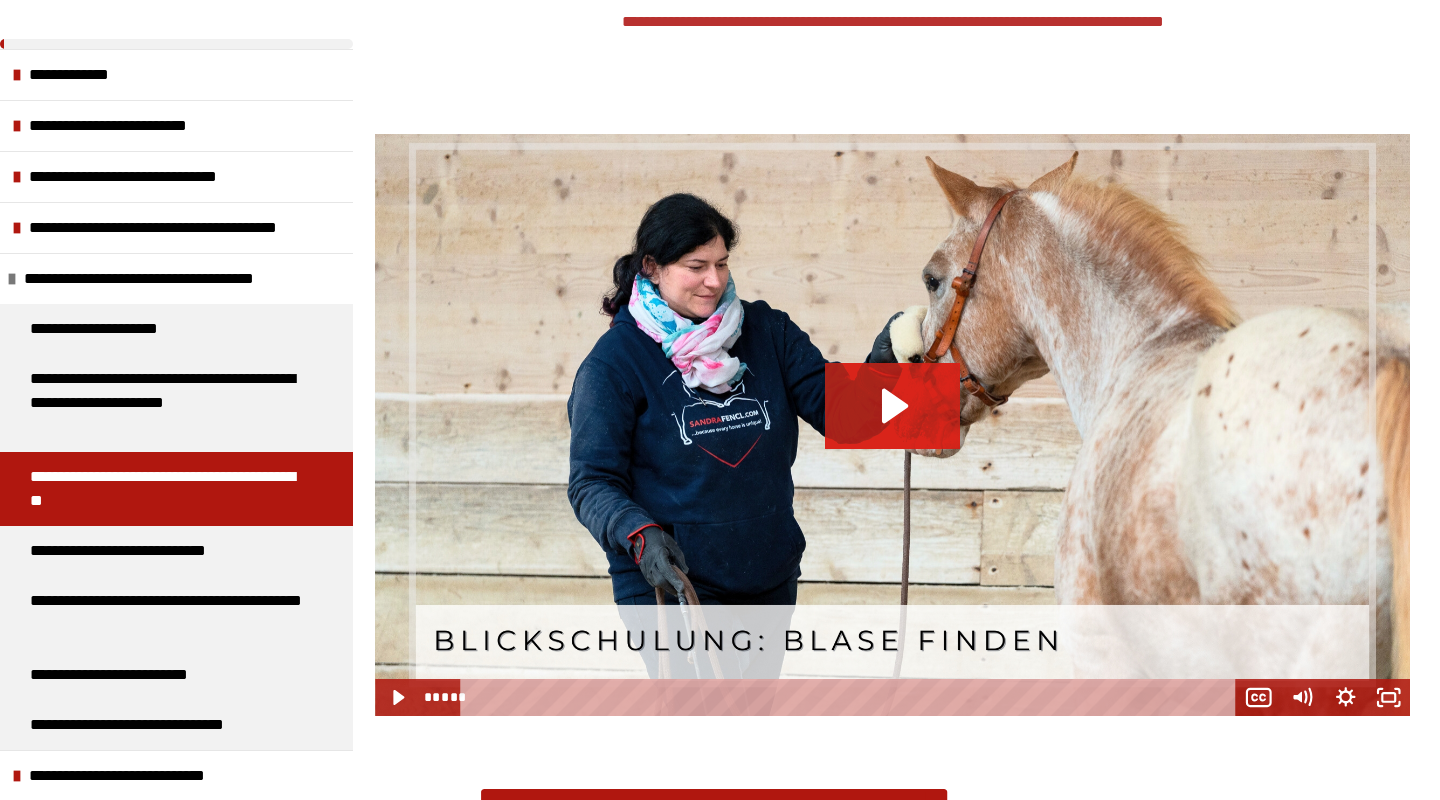 click 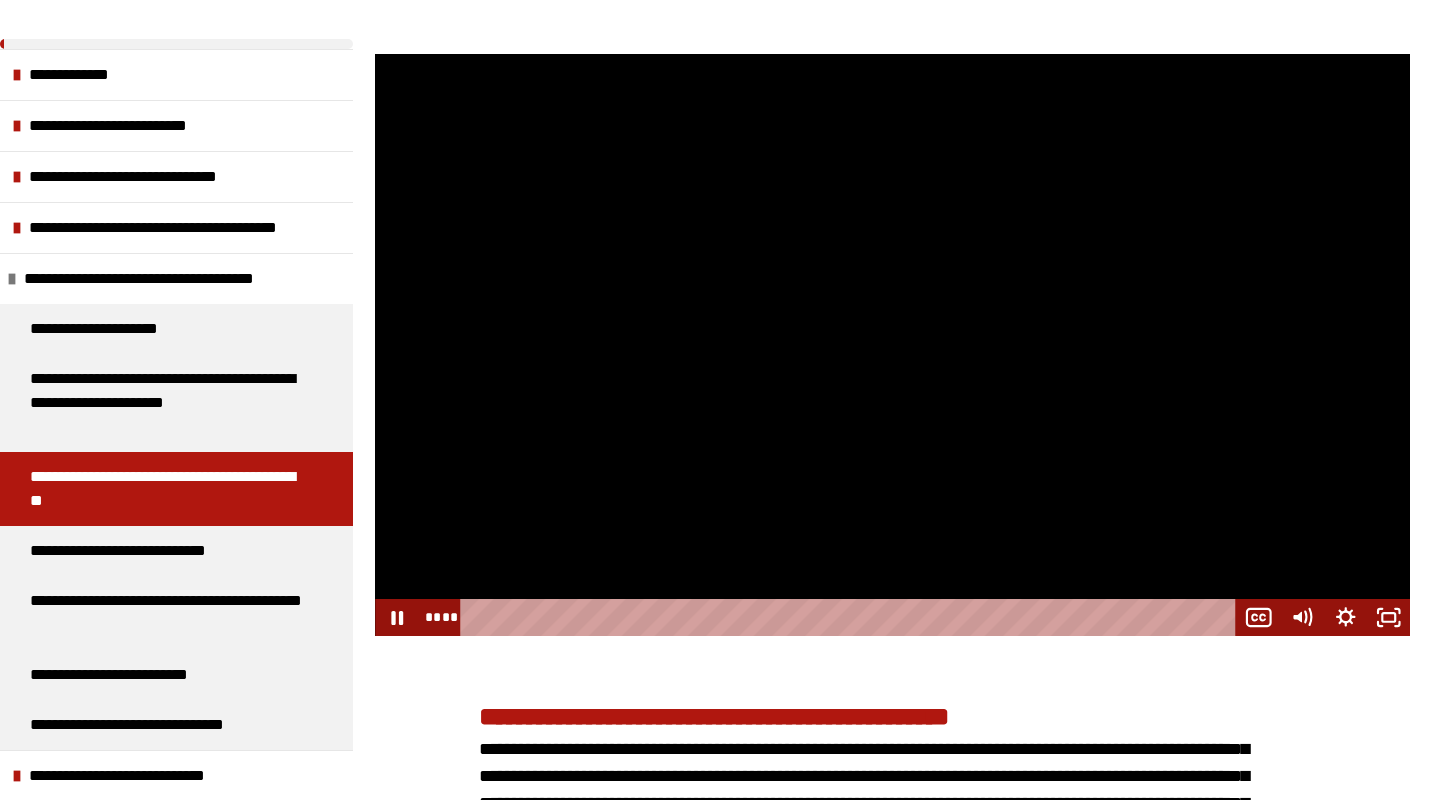 scroll, scrollTop: 1683, scrollLeft: 0, axis: vertical 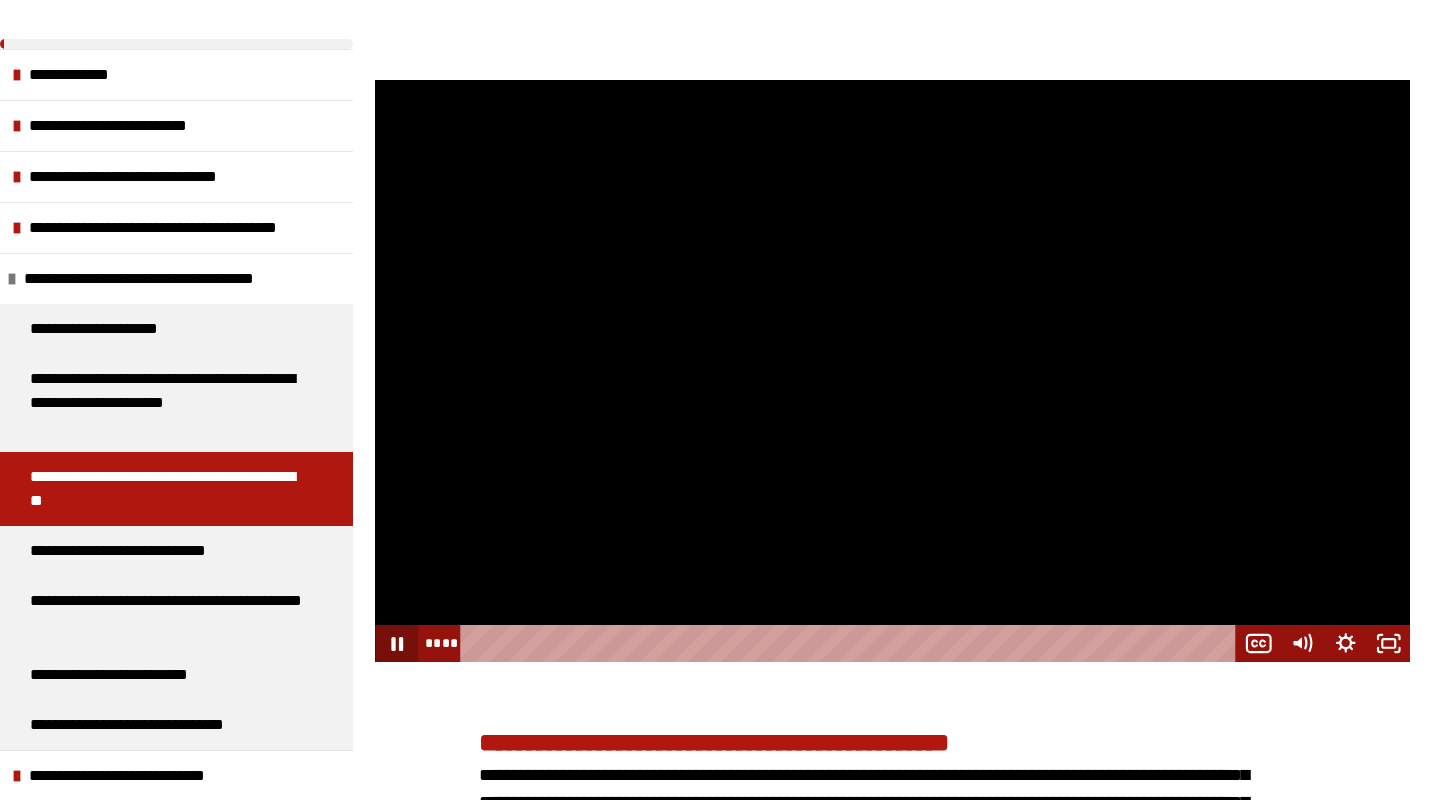 click 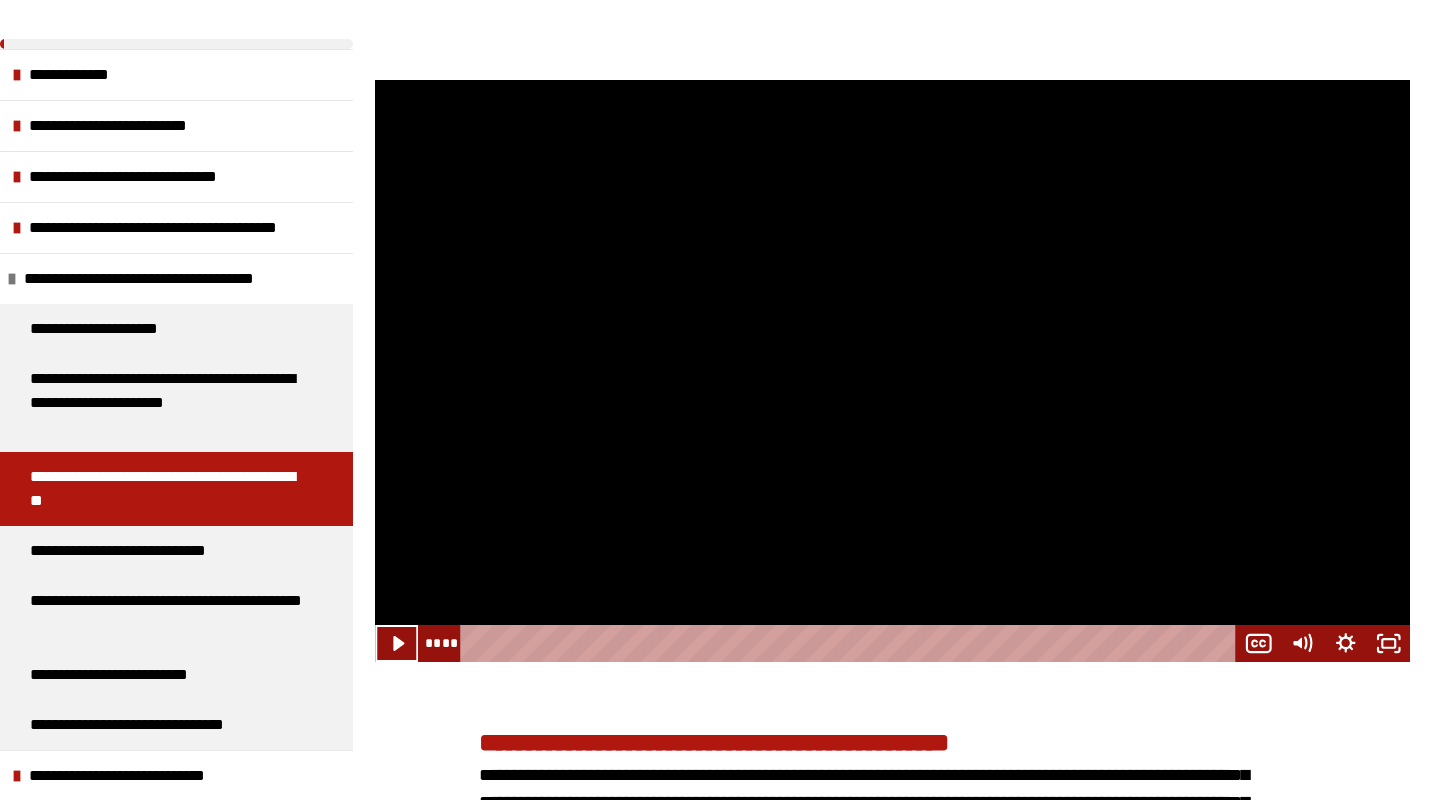 click at bounding box center [892, 371] 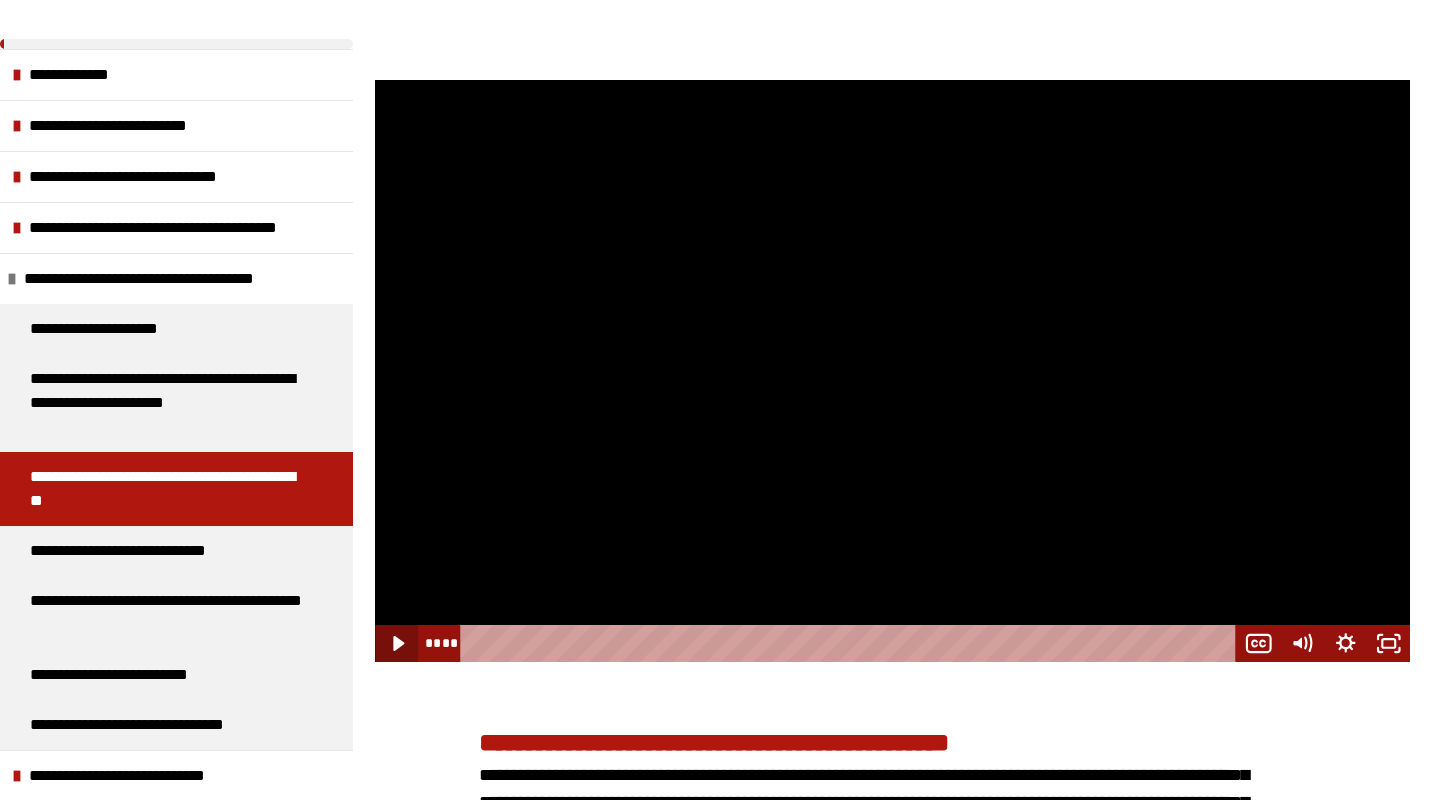 click 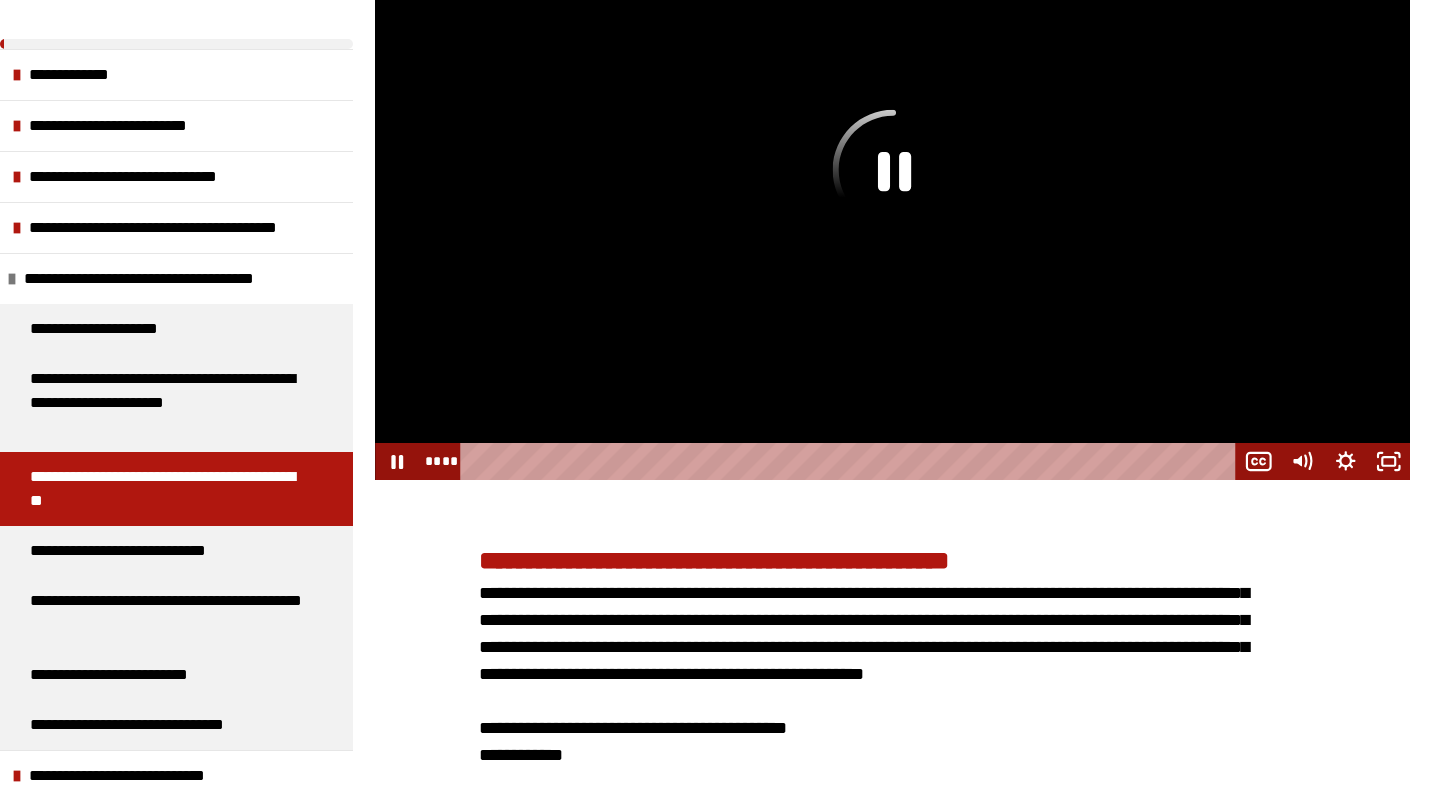 scroll, scrollTop: 1865, scrollLeft: 0, axis: vertical 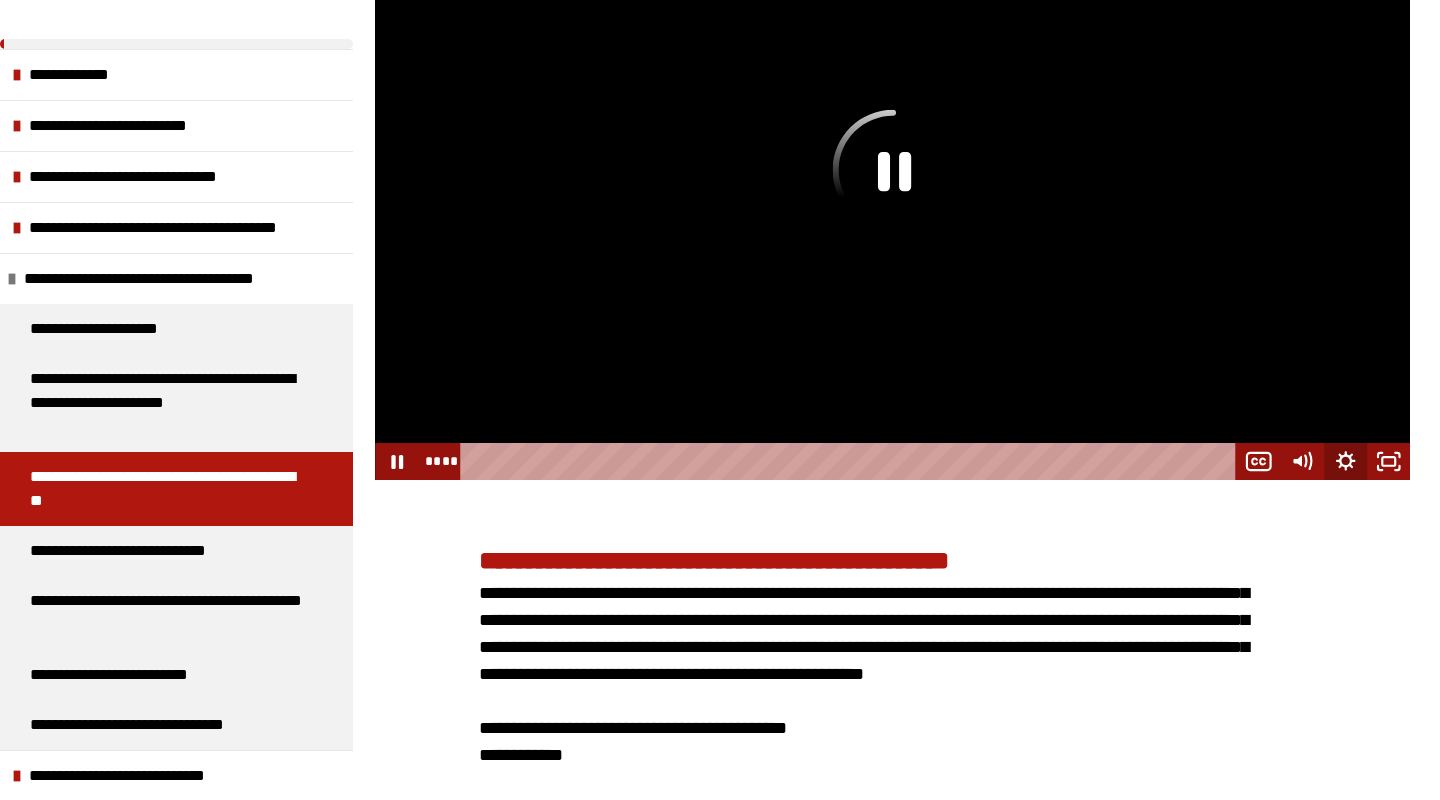 click 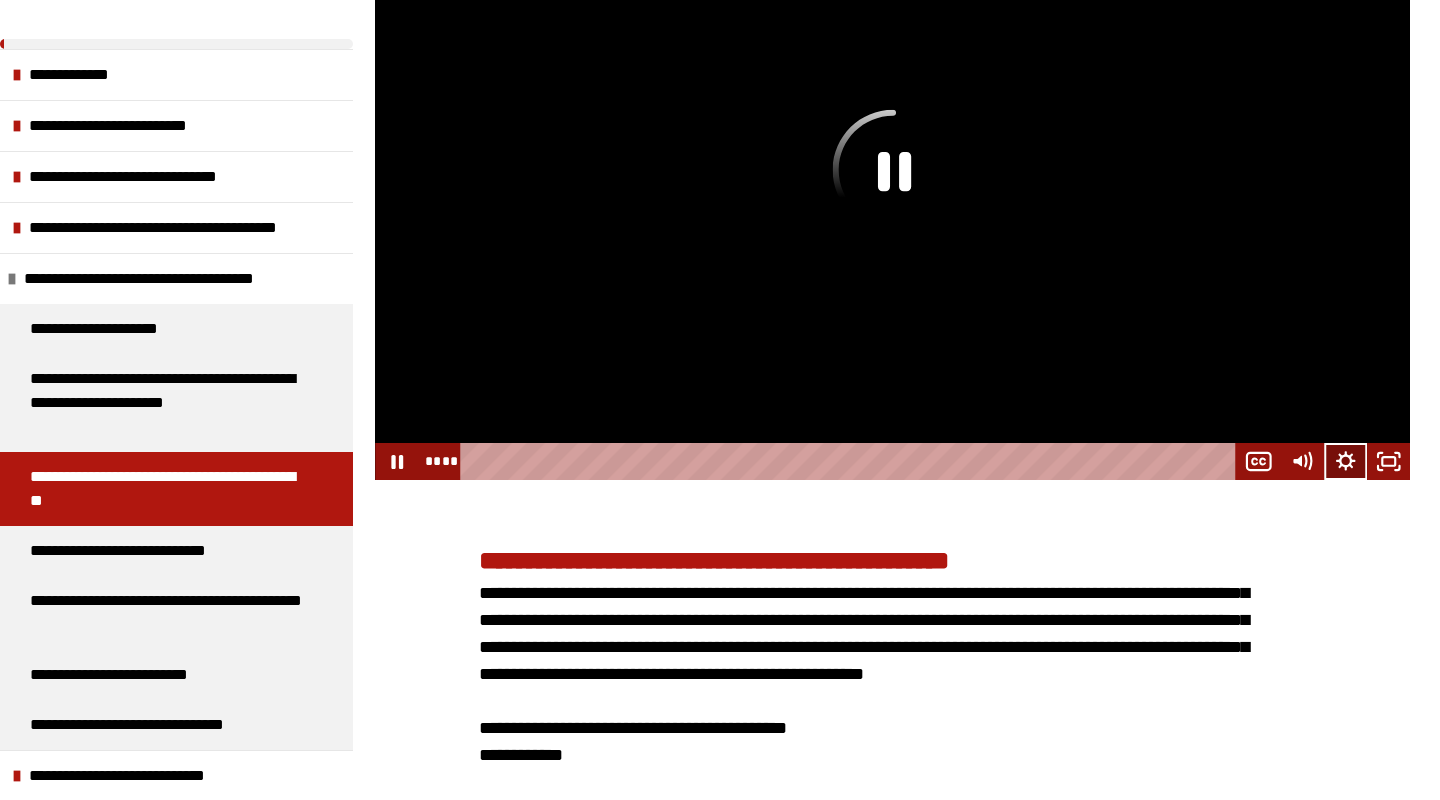 click 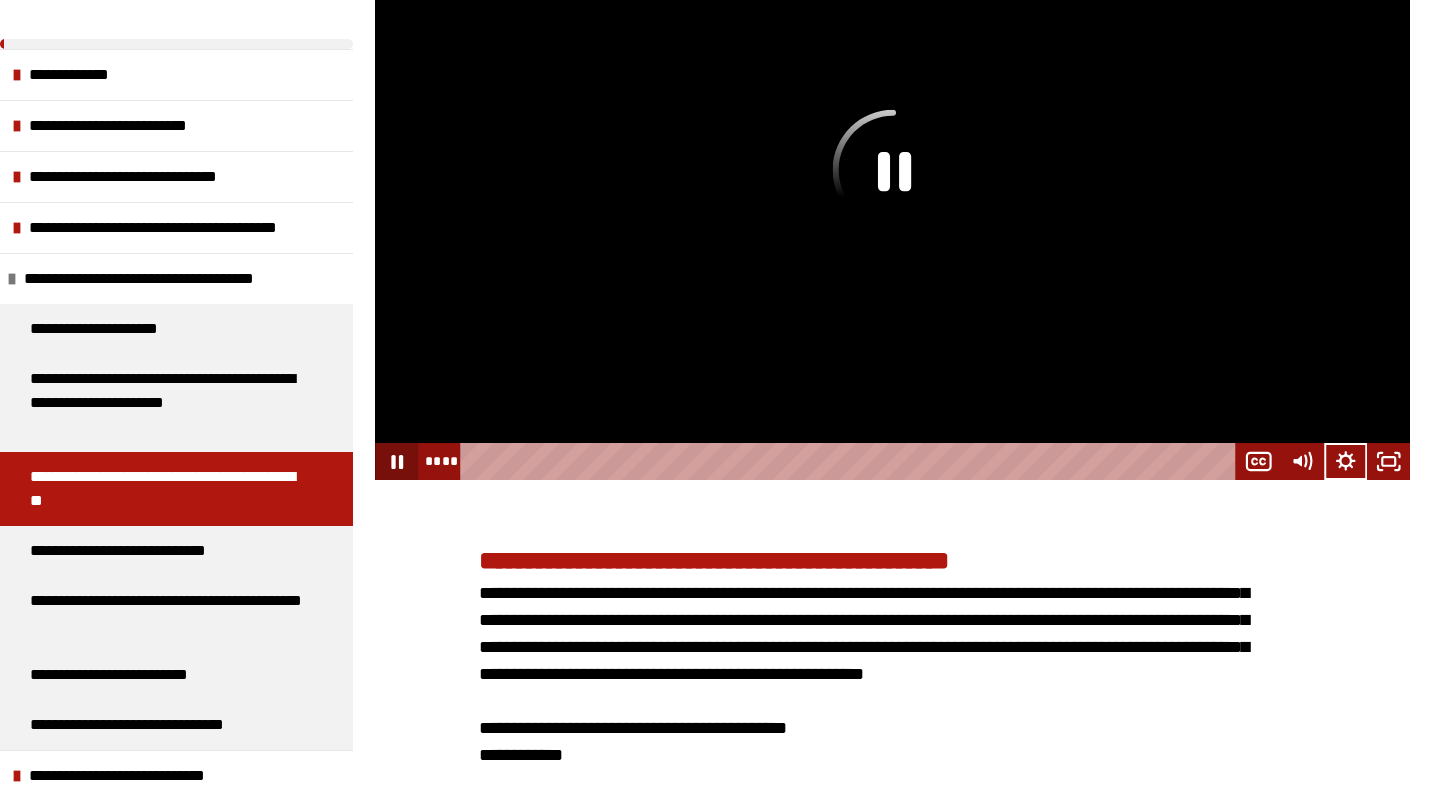 click 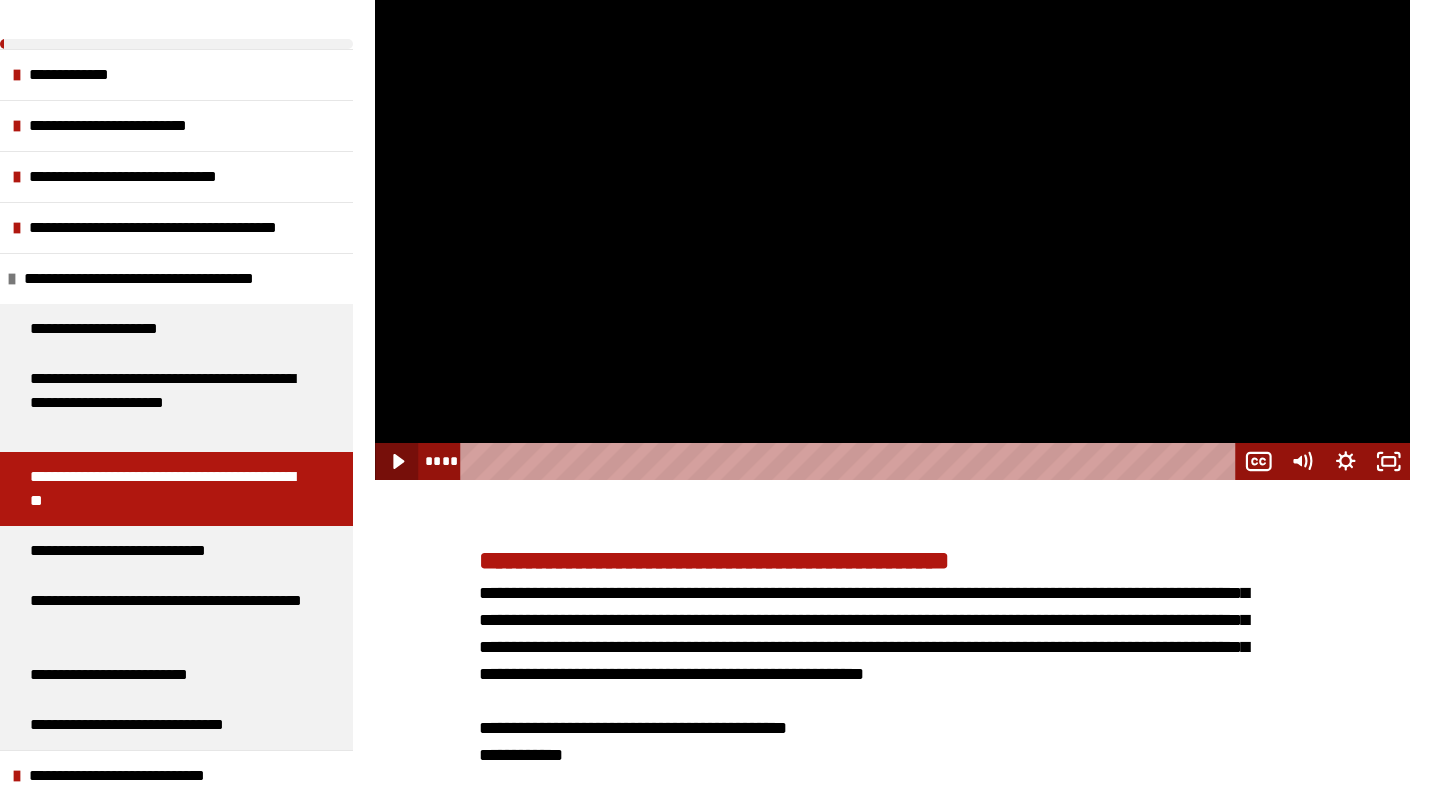 click 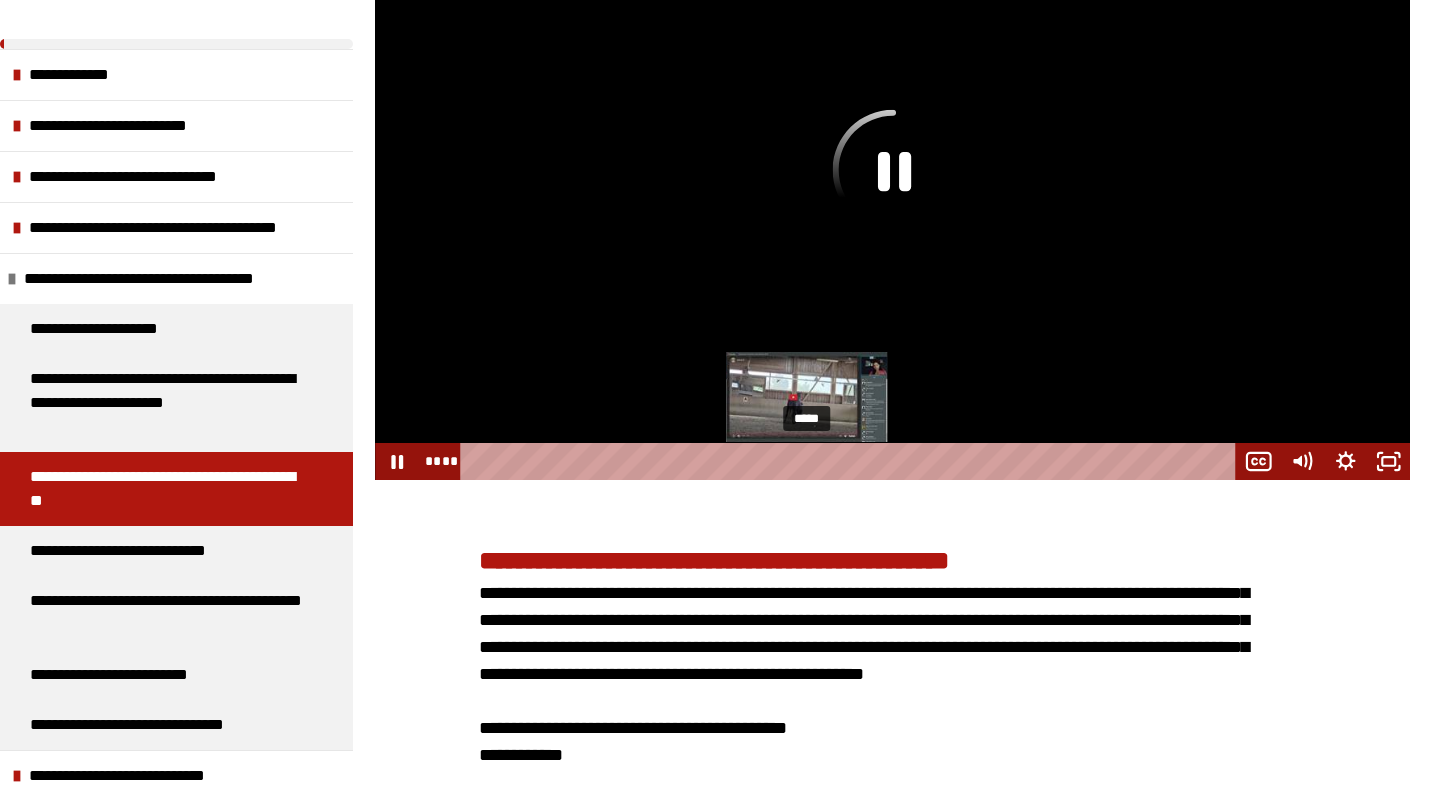 click on "*****" at bounding box center [851, 461] 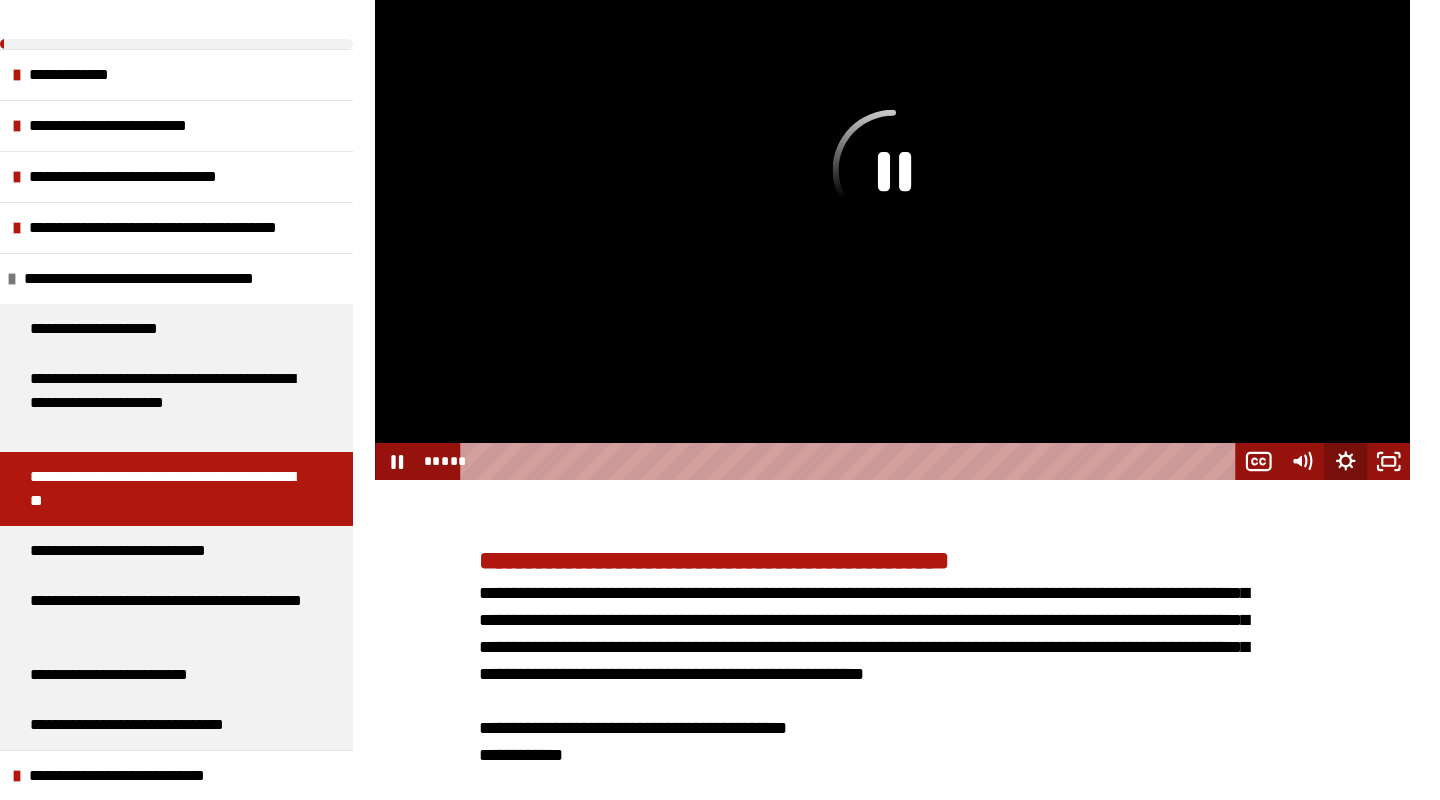 click 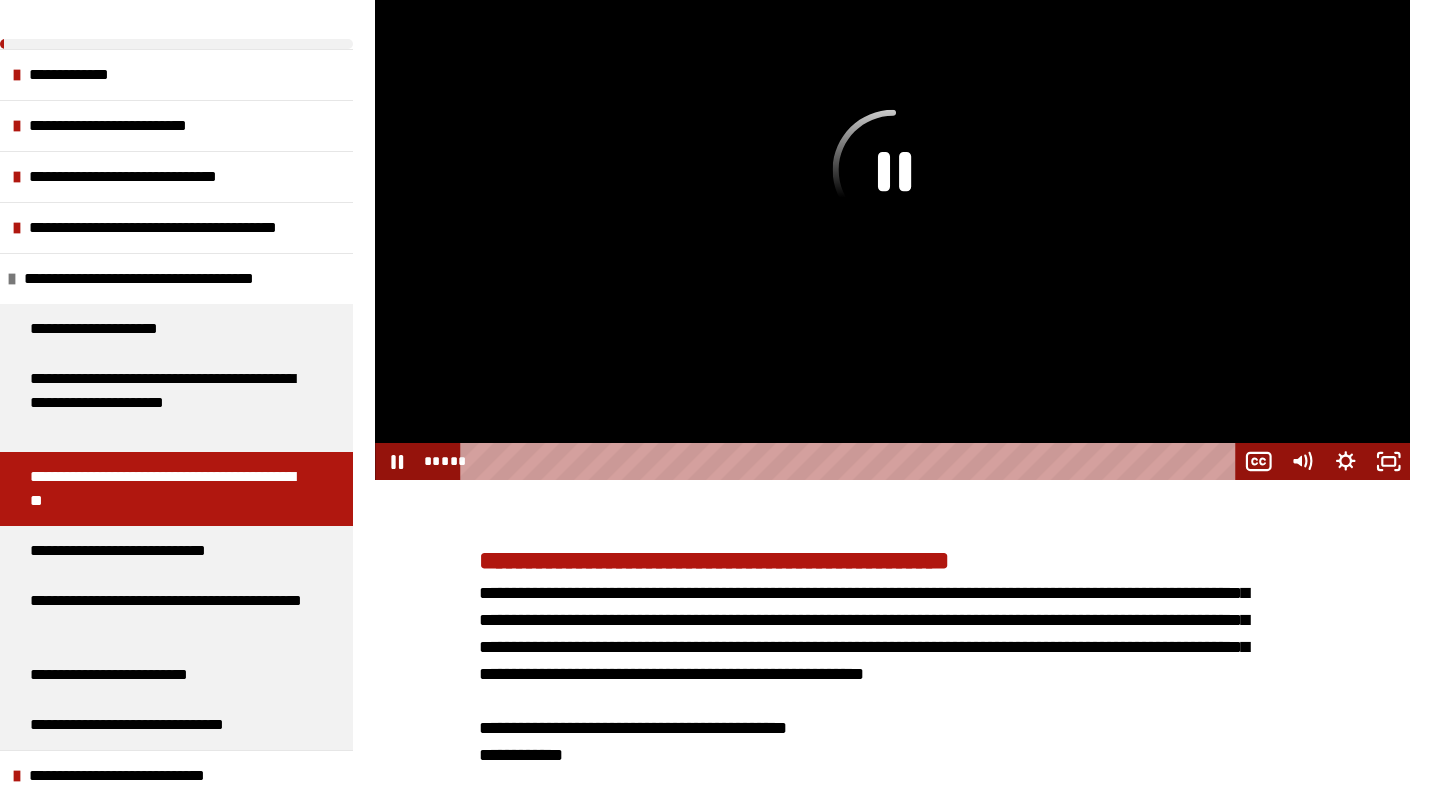 click 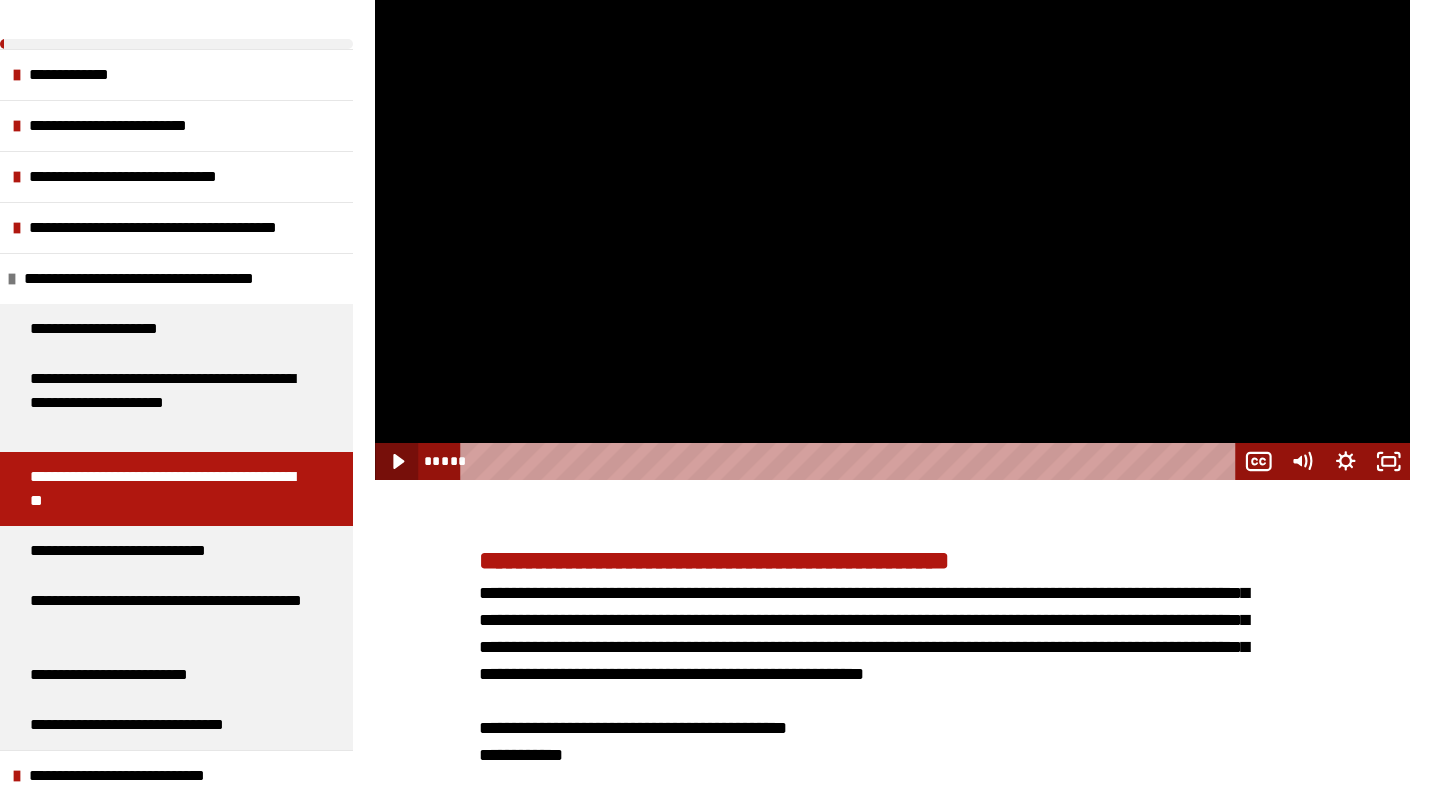 click 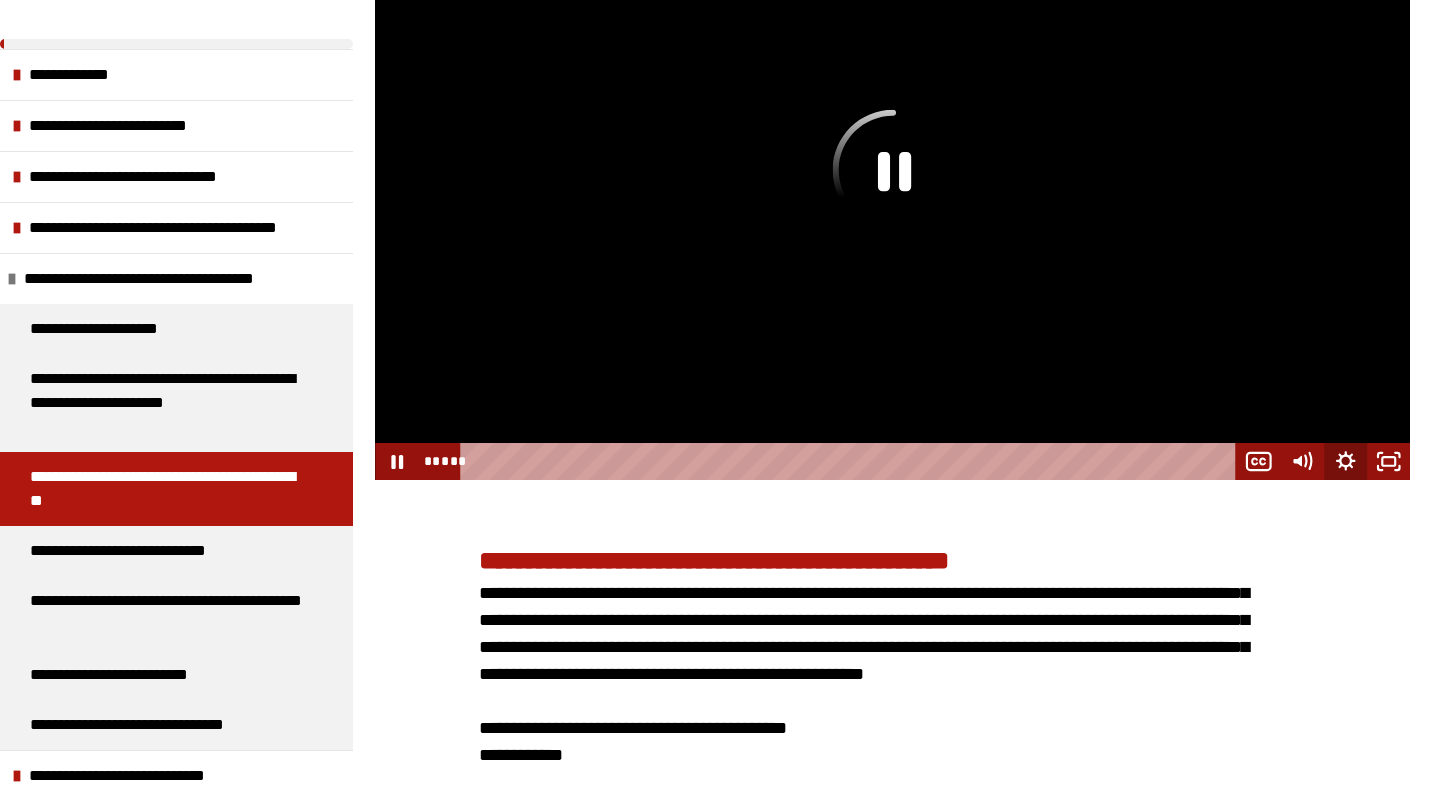 click 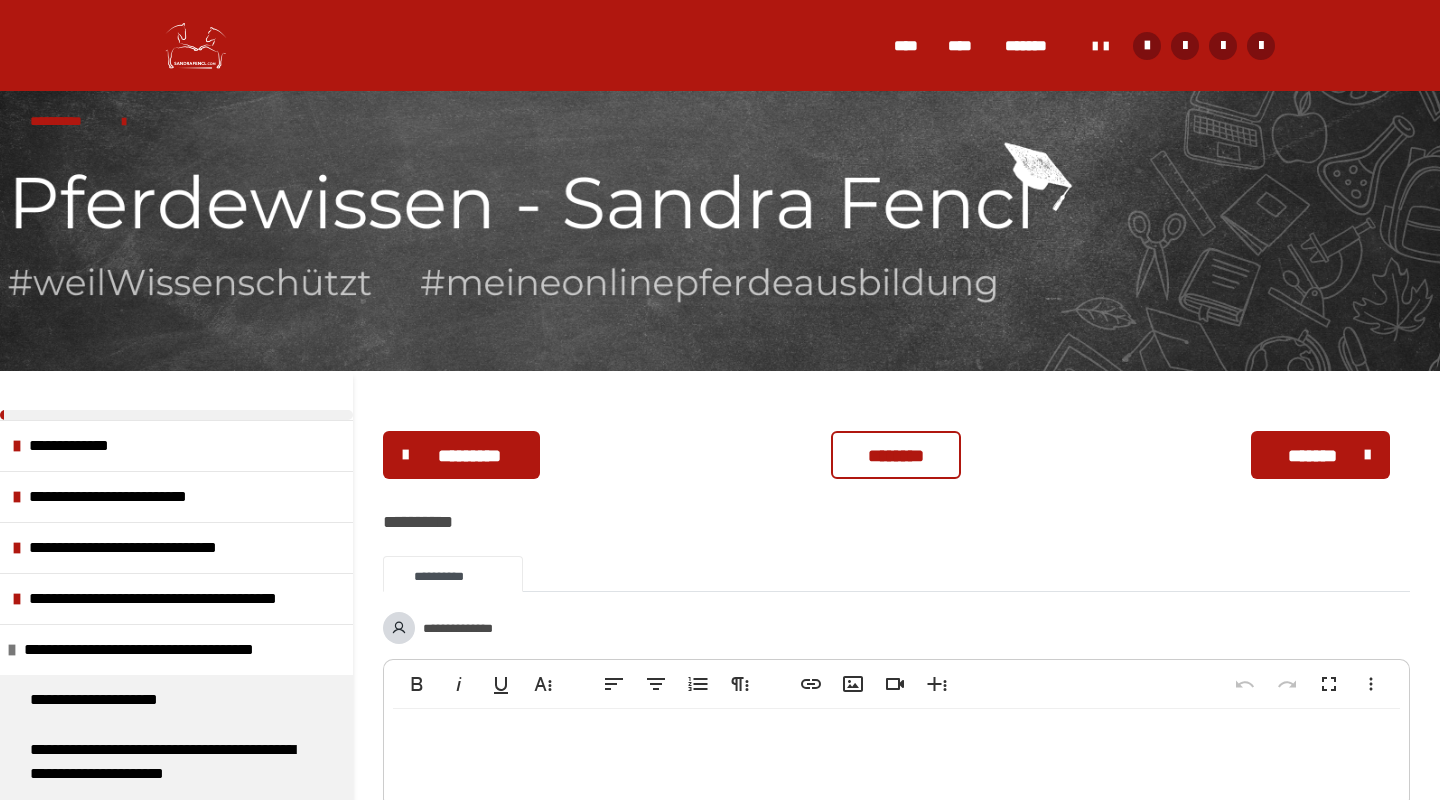 scroll, scrollTop: 0, scrollLeft: 0, axis: both 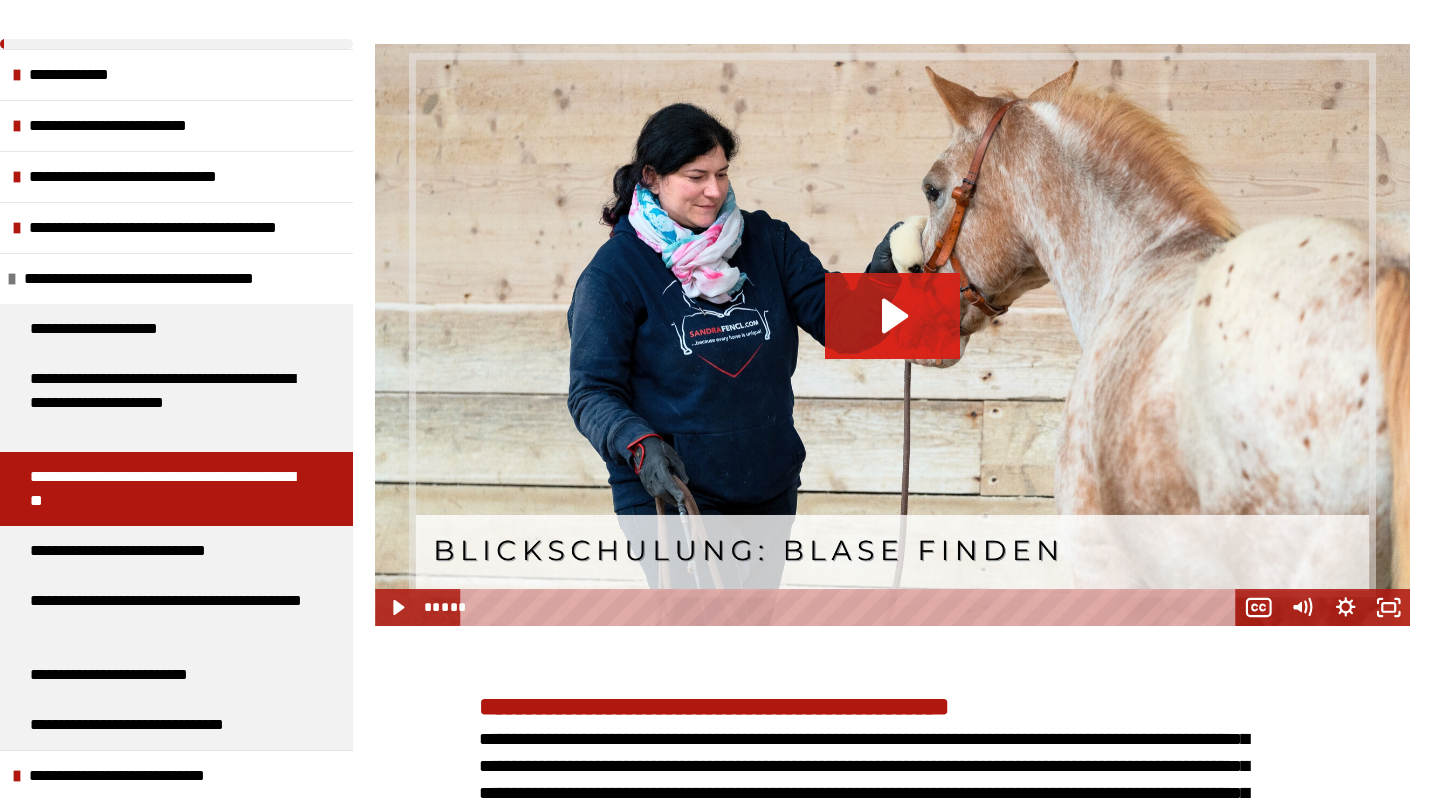 click 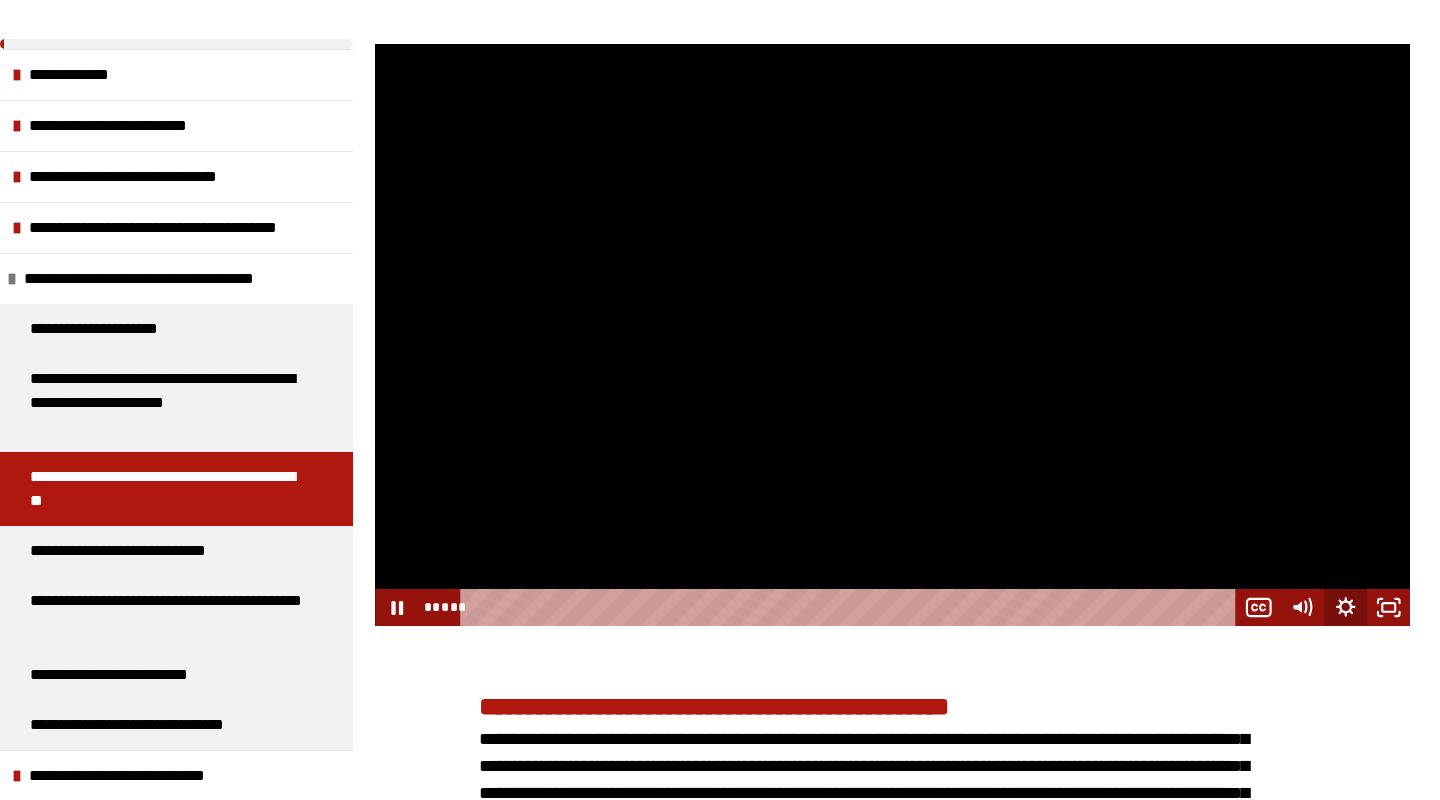 click 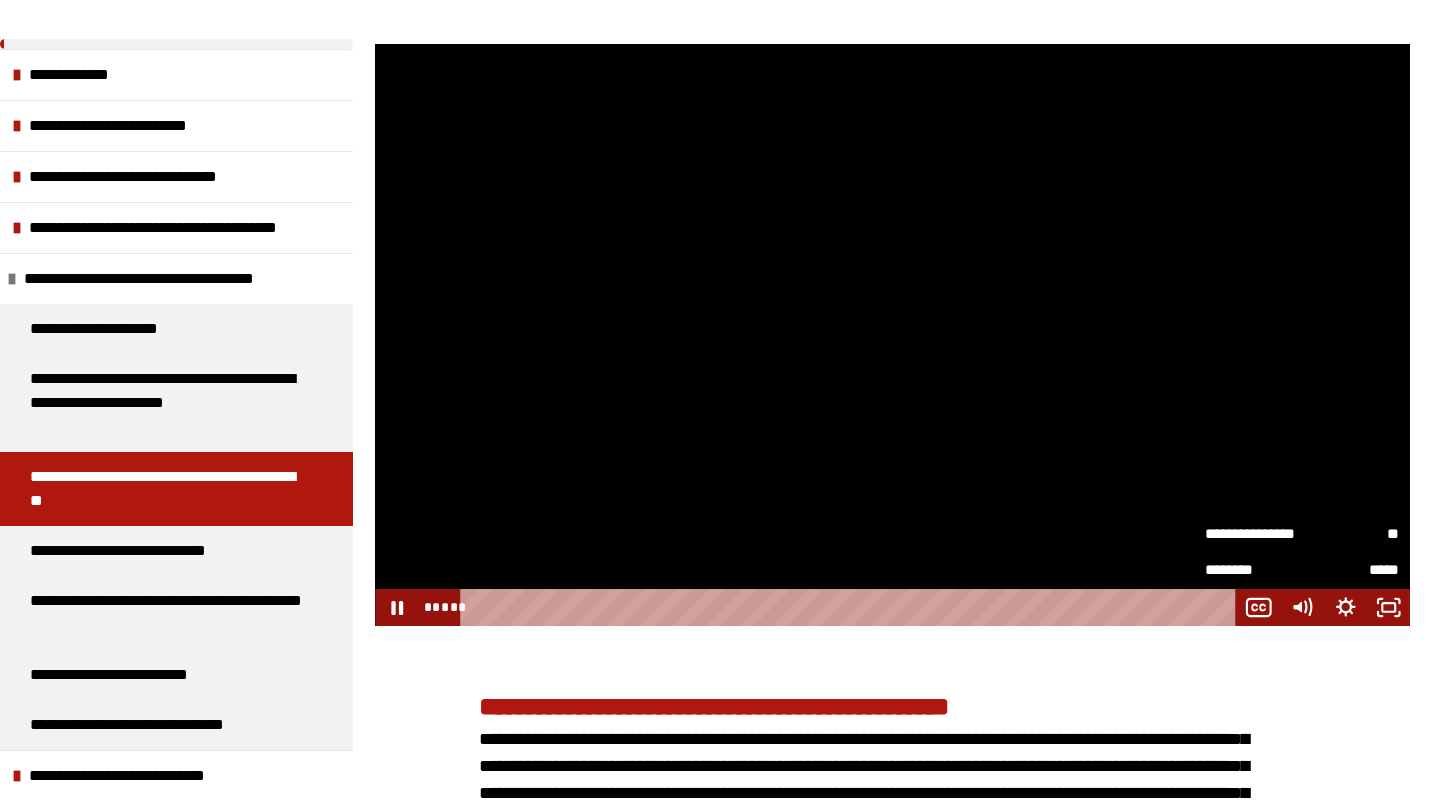 click on "********" at bounding box center [1253, 570] 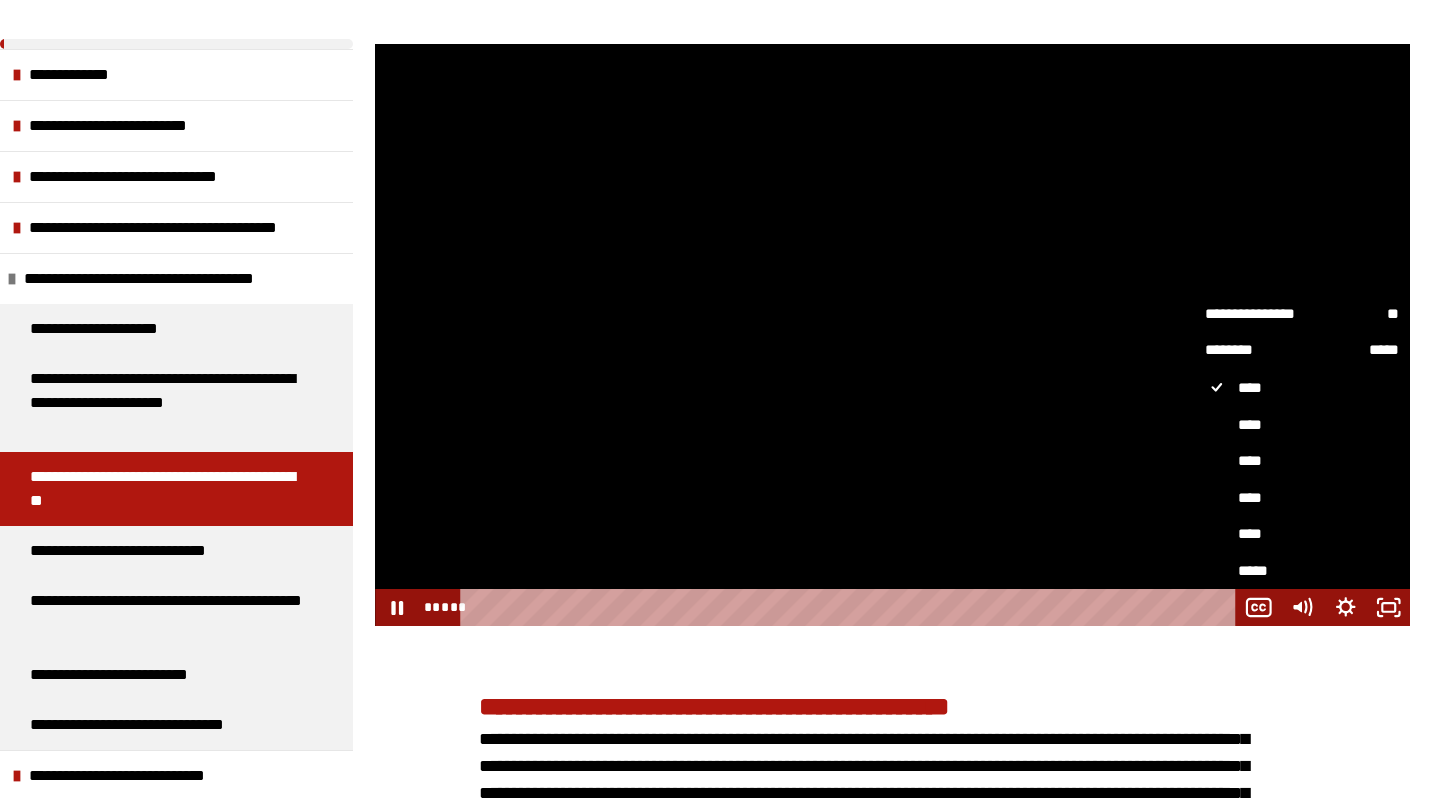 click on "****" at bounding box center [1303, 460] 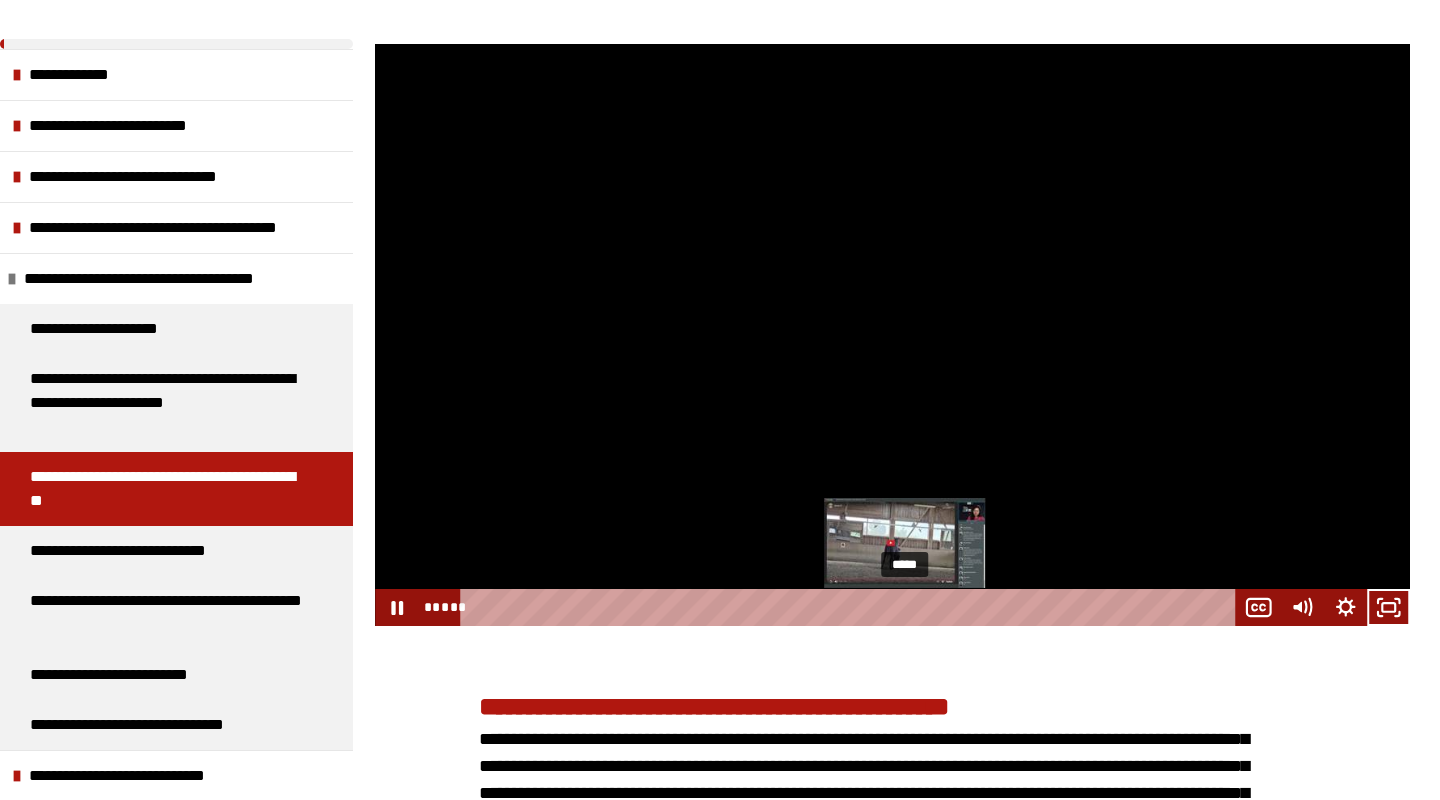 click on "*****" at bounding box center (851, 607) 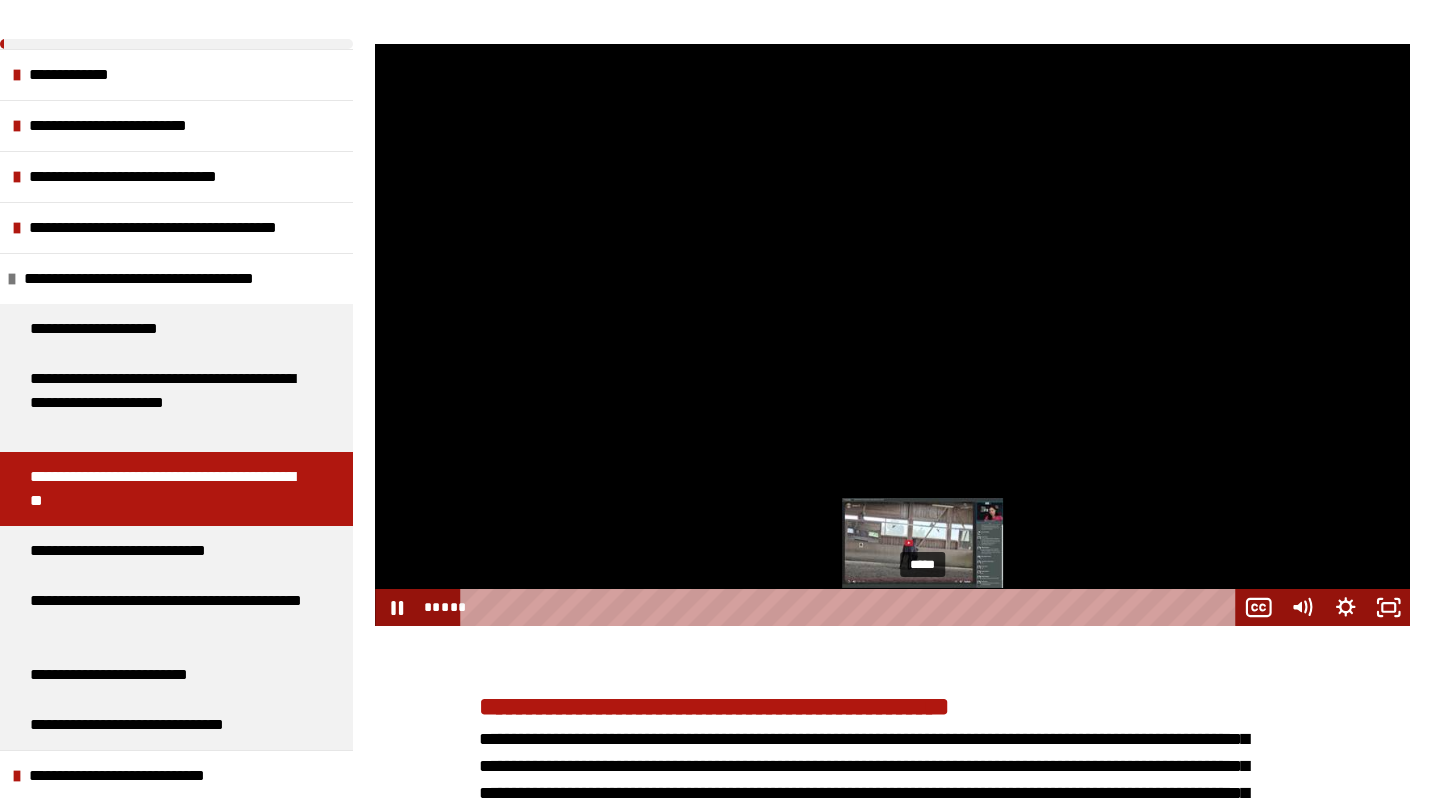click on "*****" at bounding box center [851, 607] 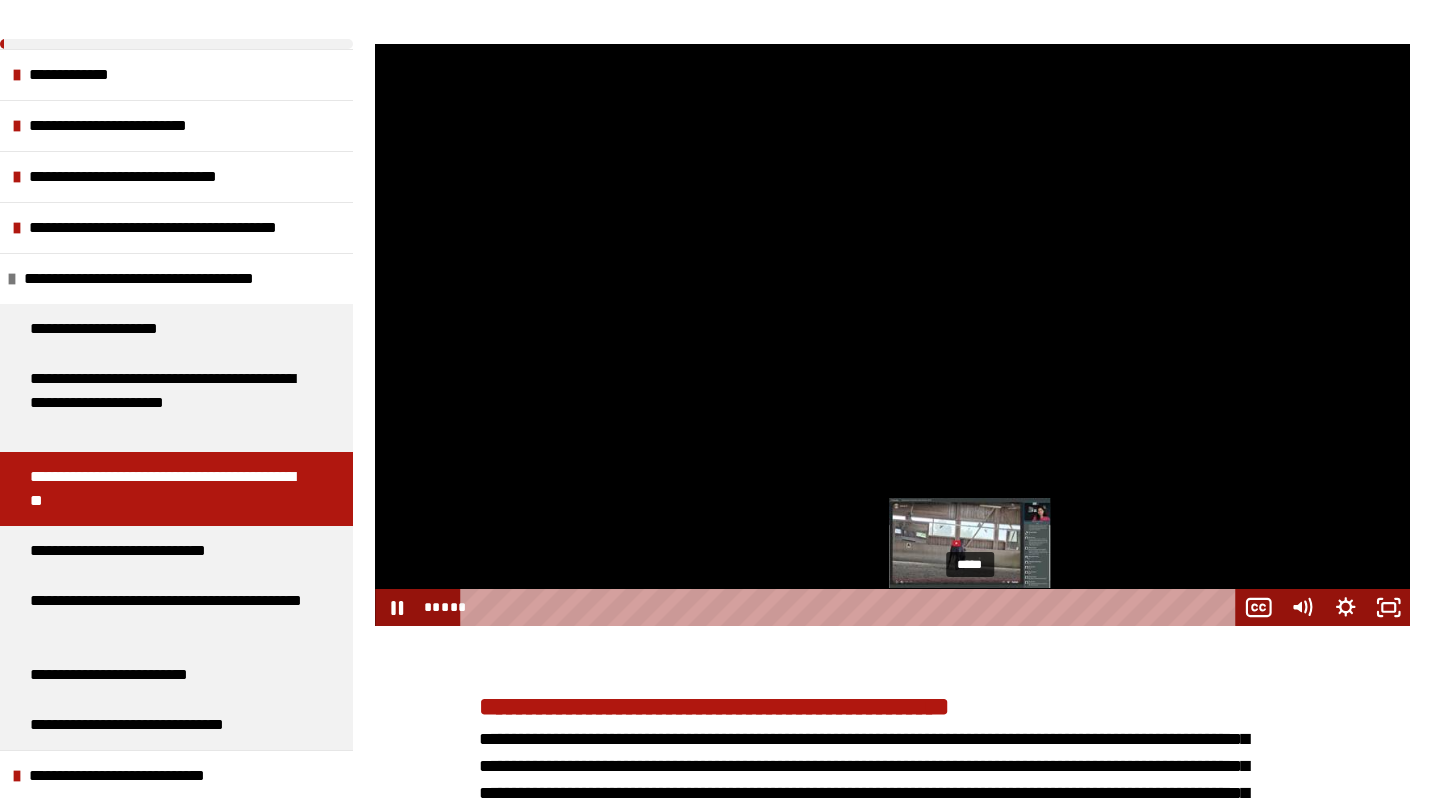 click on "*****" at bounding box center (851, 607) 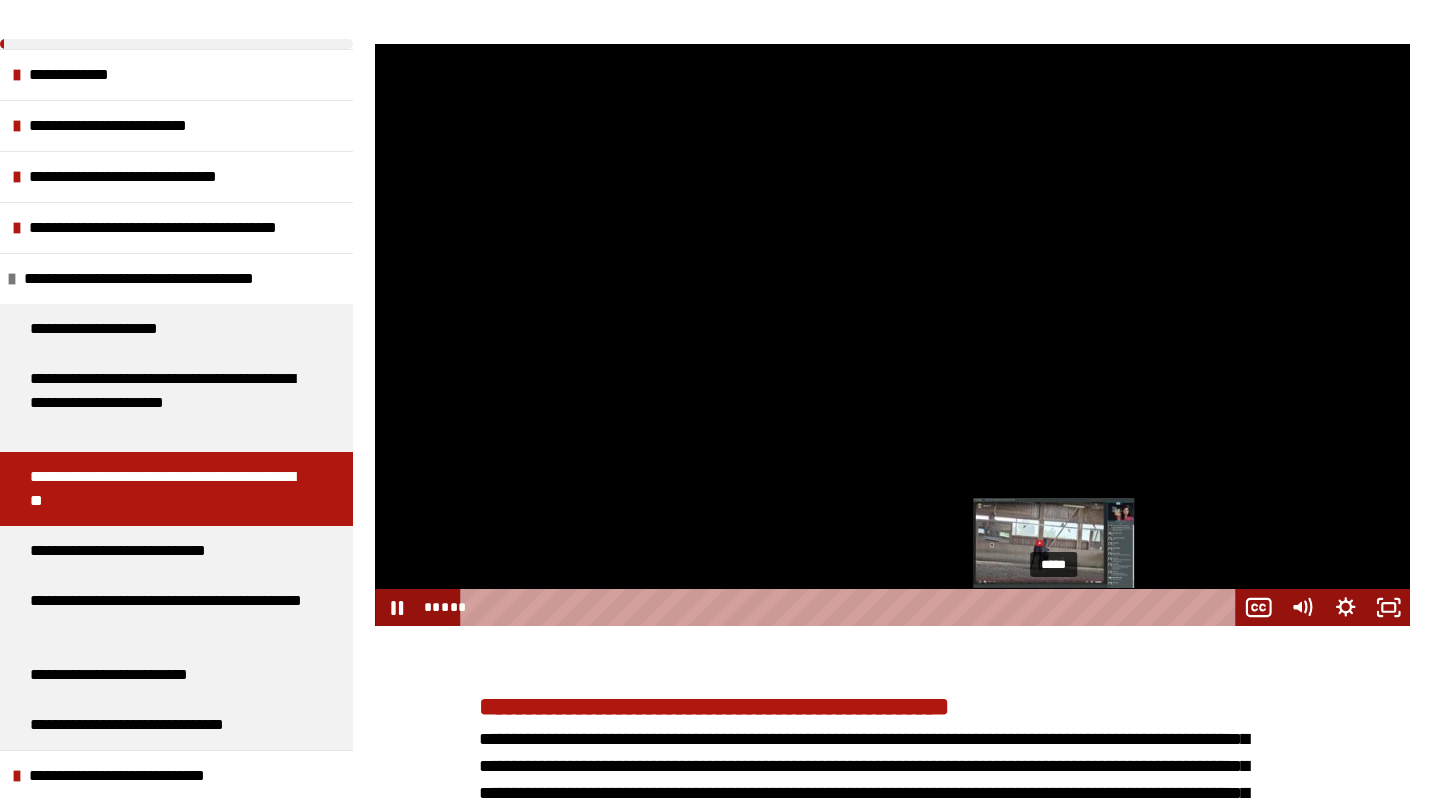 click on "*****" at bounding box center [851, 607] 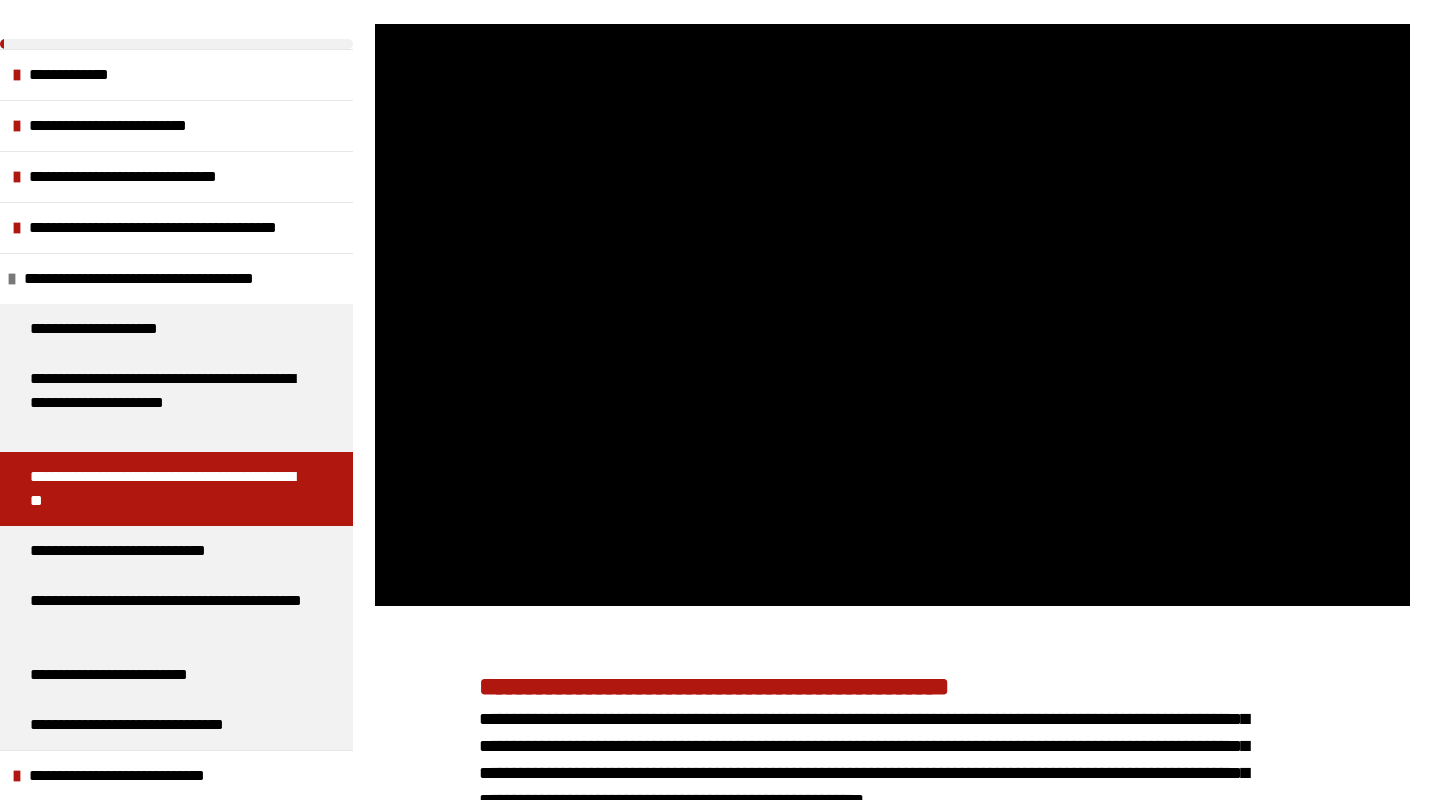 scroll, scrollTop: 1739, scrollLeft: 0, axis: vertical 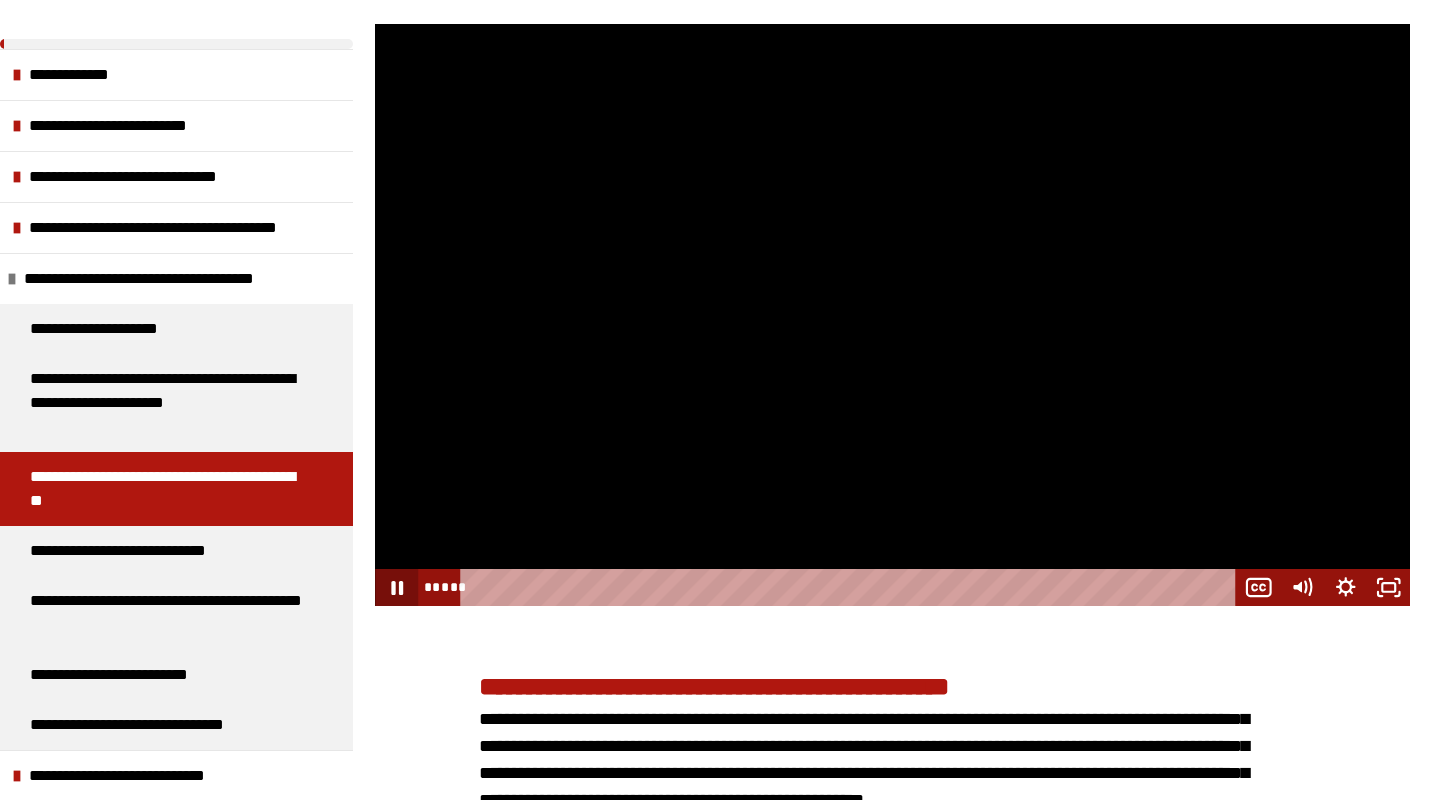 click 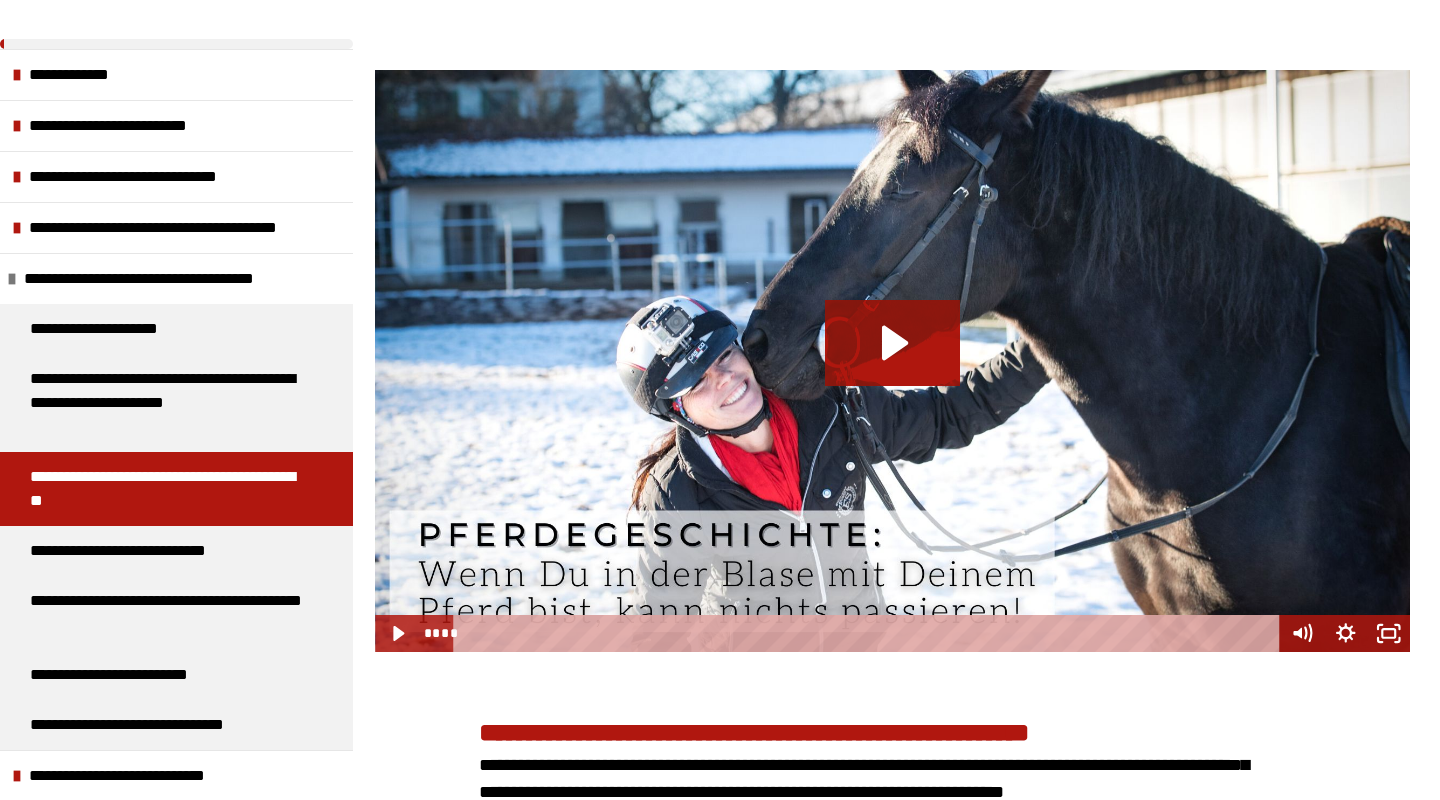 scroll, scrollTop: 2667, scrollLeft: 0, axis: vertical 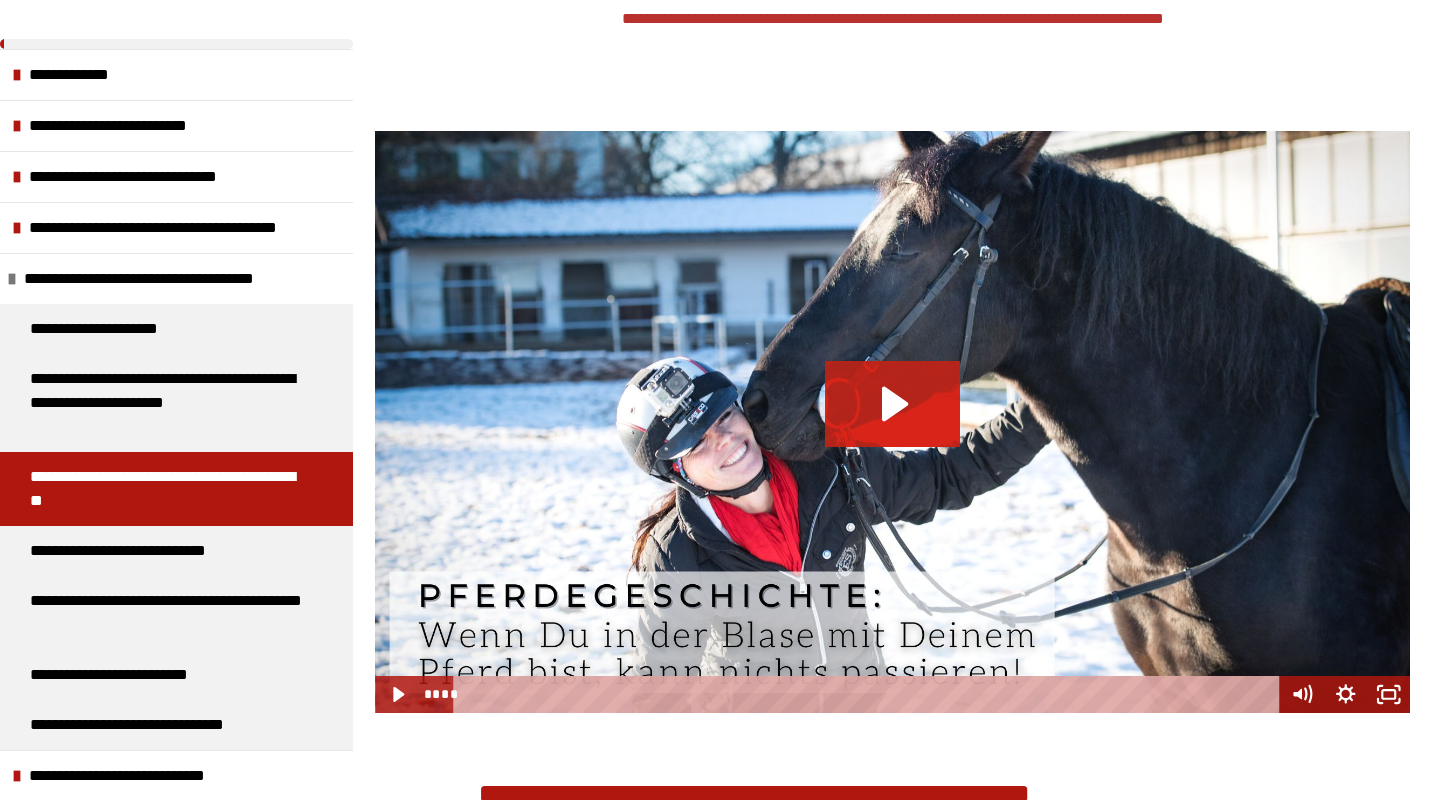 click 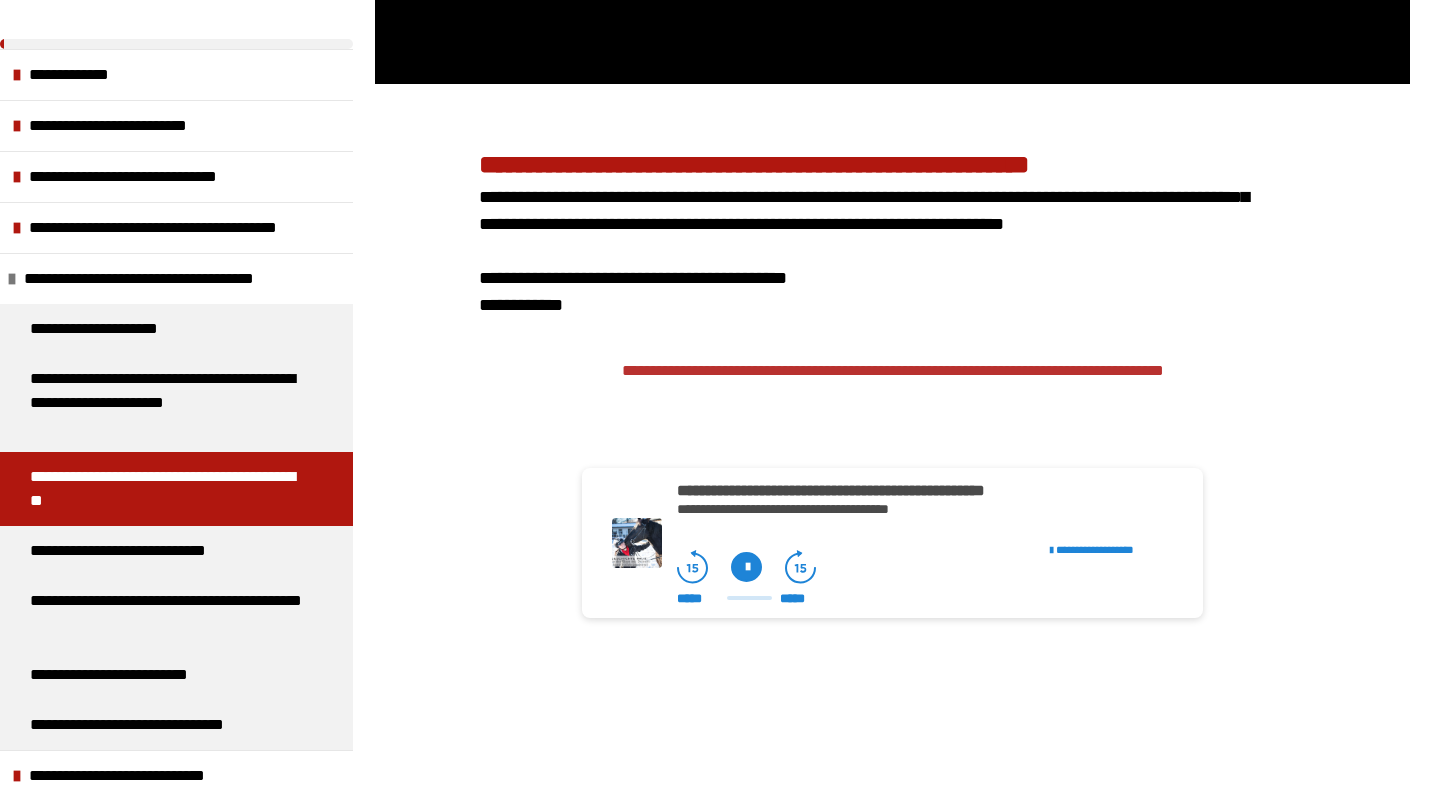 scroll, scrollTop: 3300, scrollLeft: 0, axis: vertical 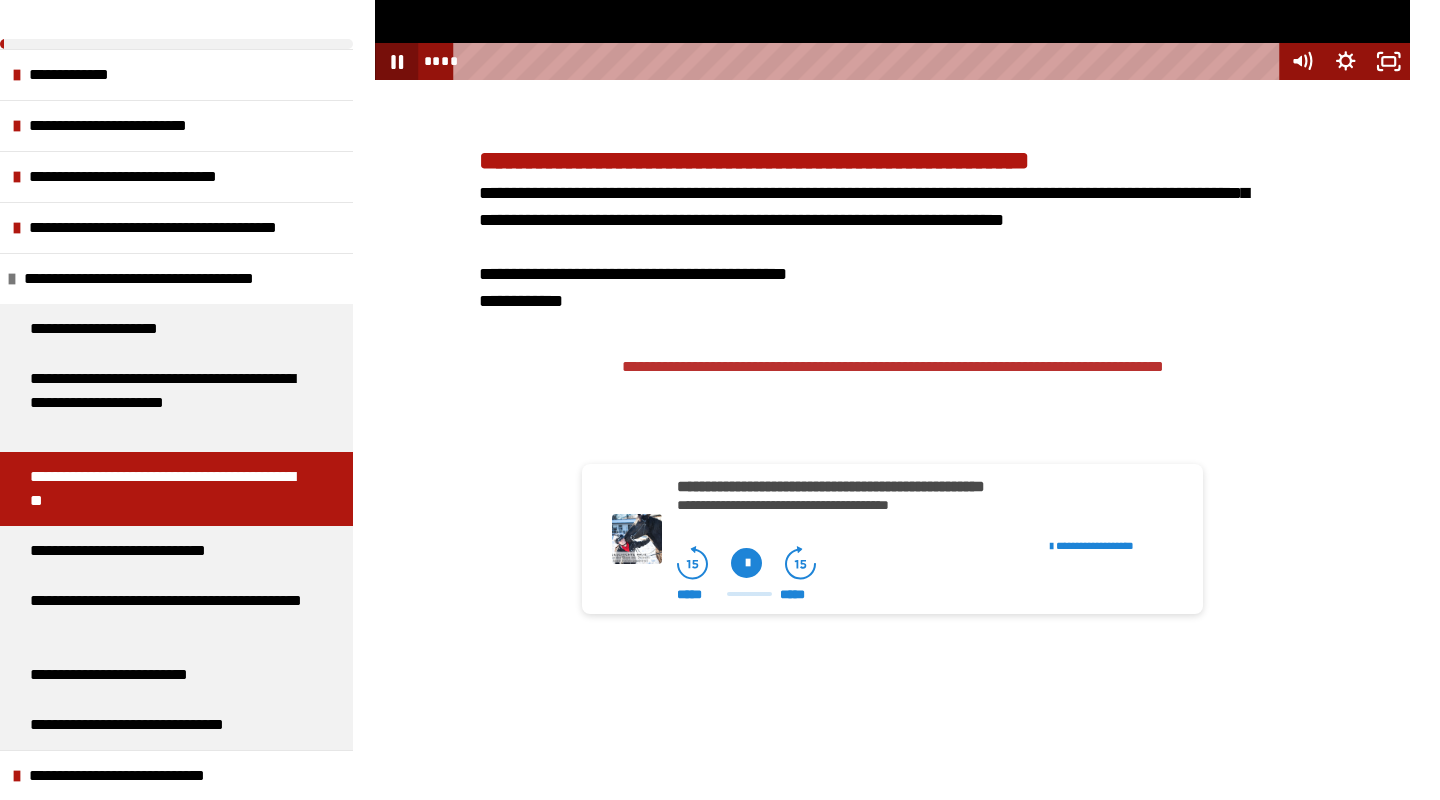 click 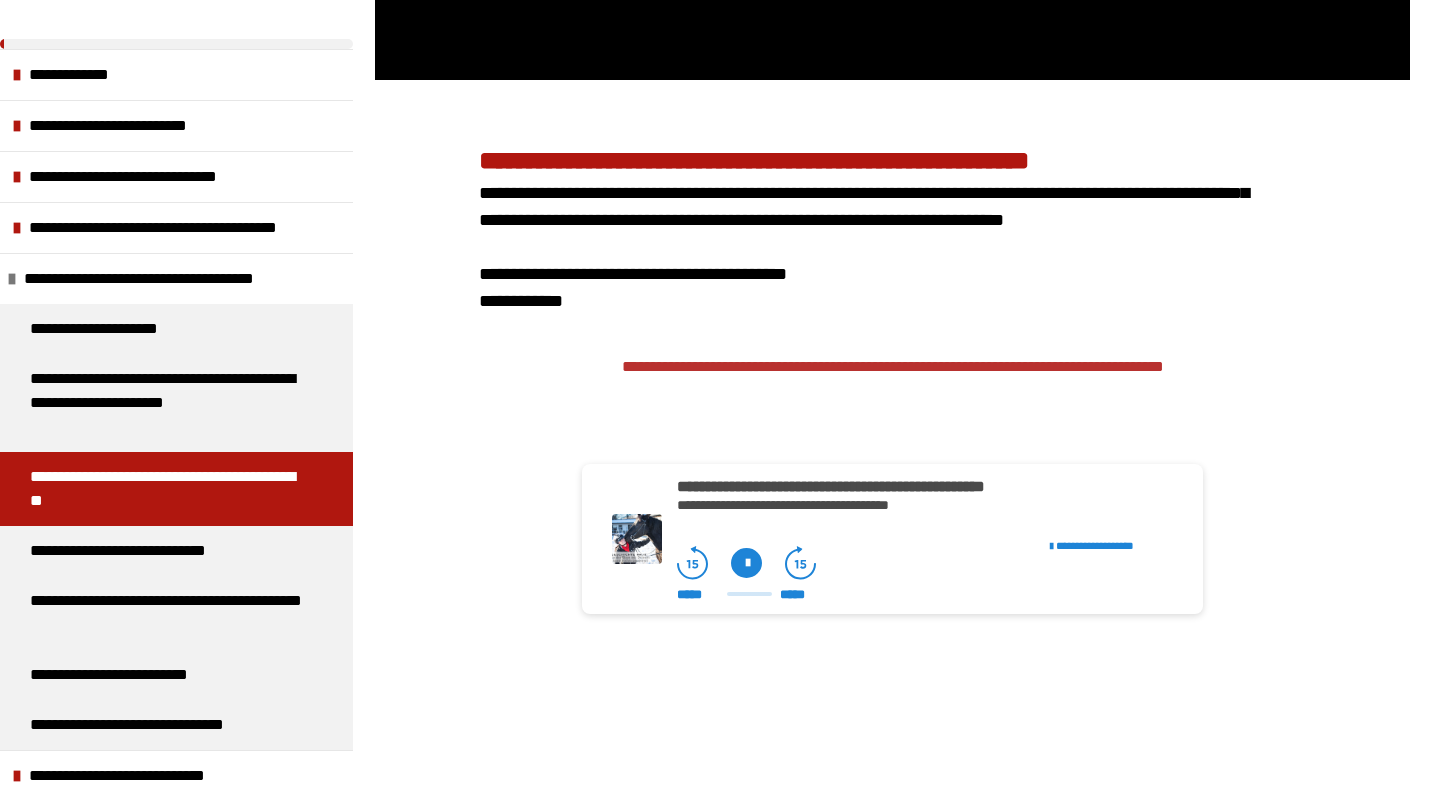 click at bounding box center (746, 563) 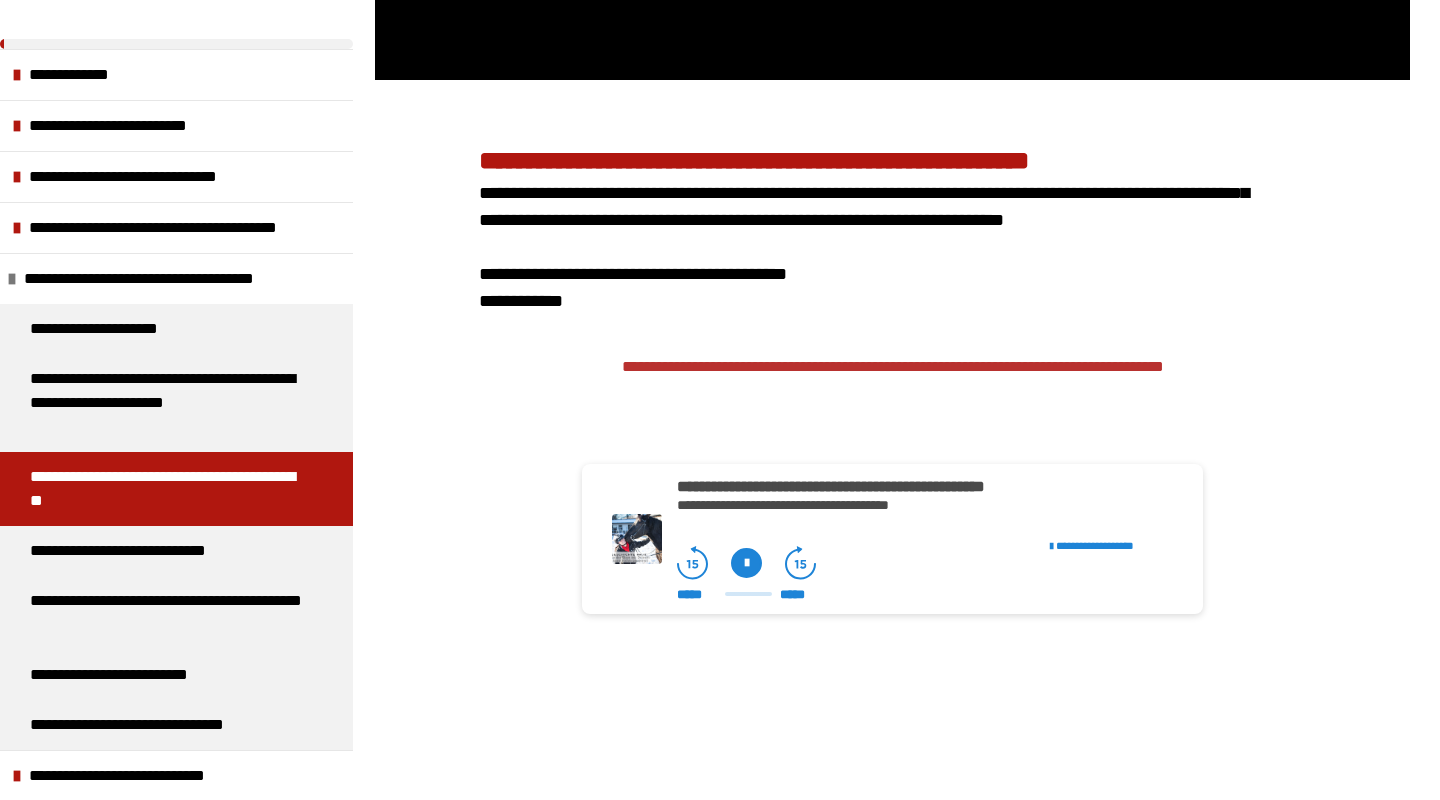 click at bounding box center [746, 563] 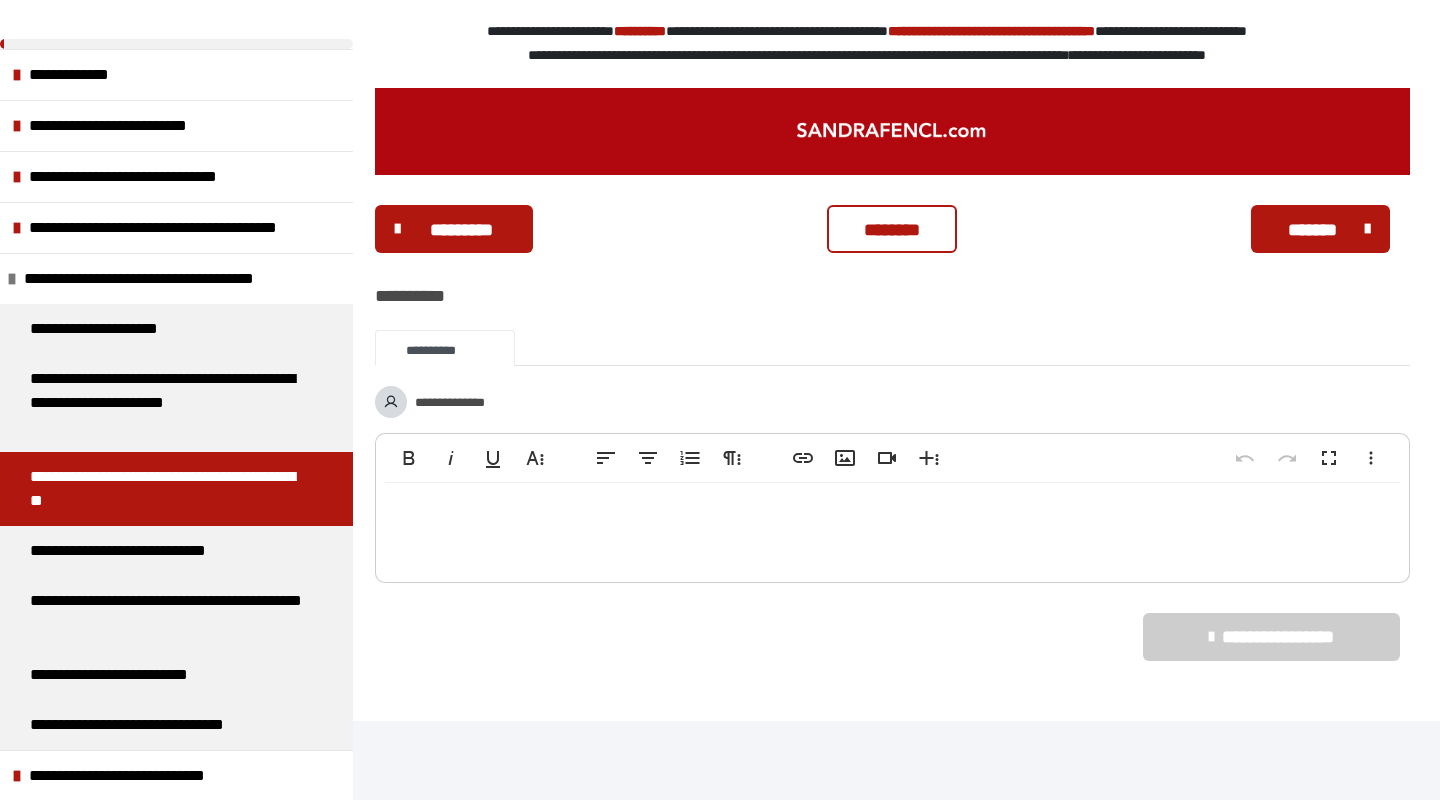 scroll, scrollTop: 4241, scrollLeft: 0, axis: vertical 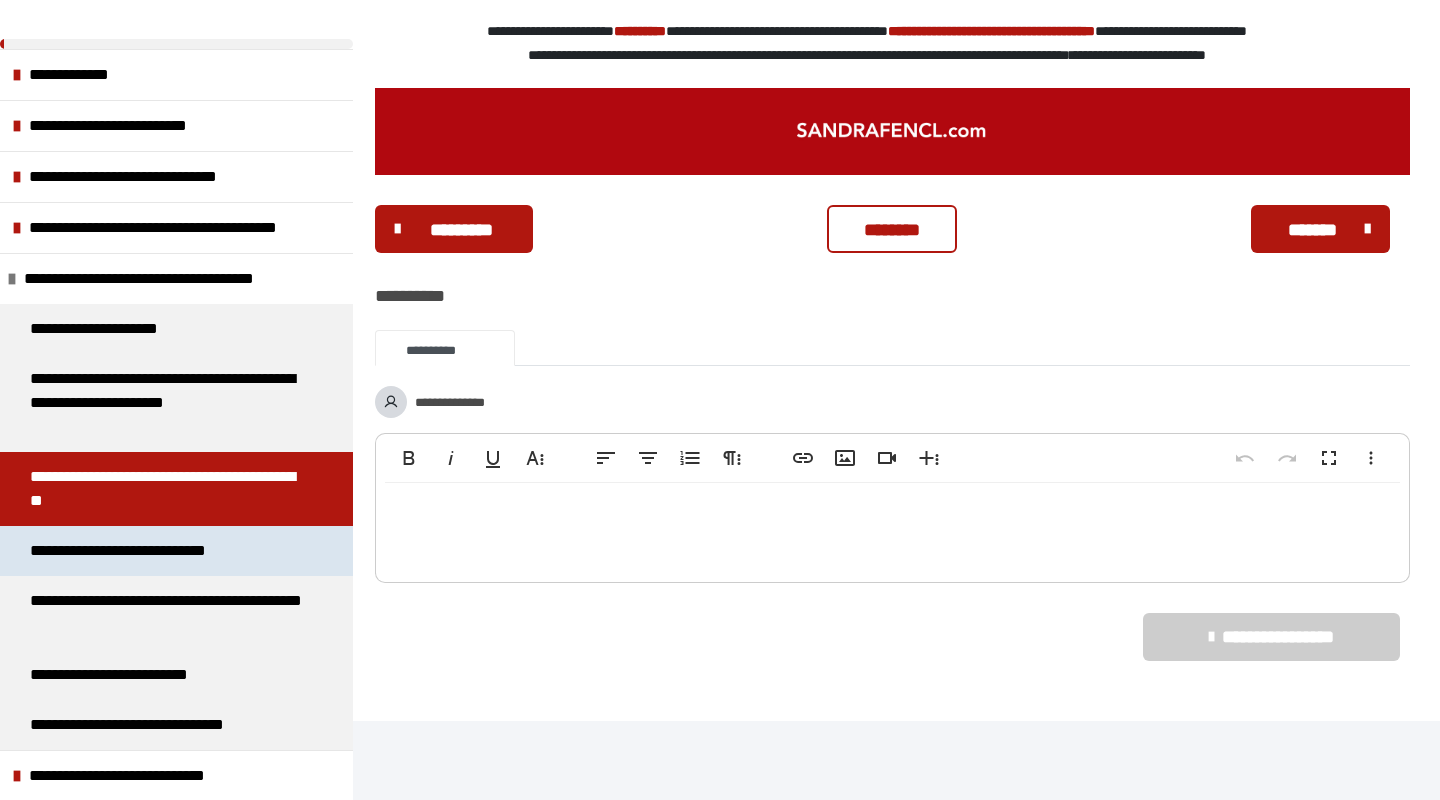 click on "**********" at bounding box center (132, 551) 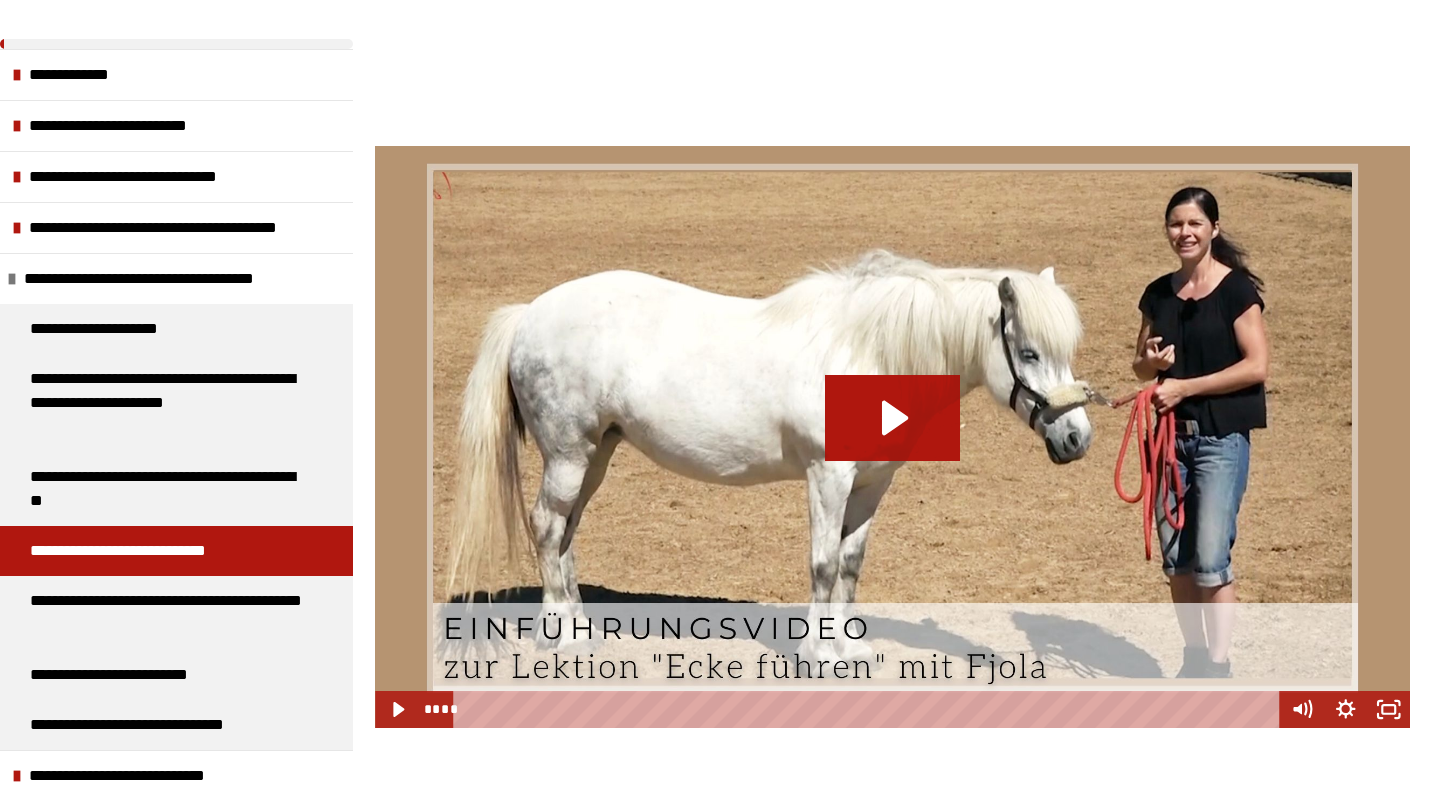 scroll, scrollTop: 775, scrollLeft: 0, axis: vertical 